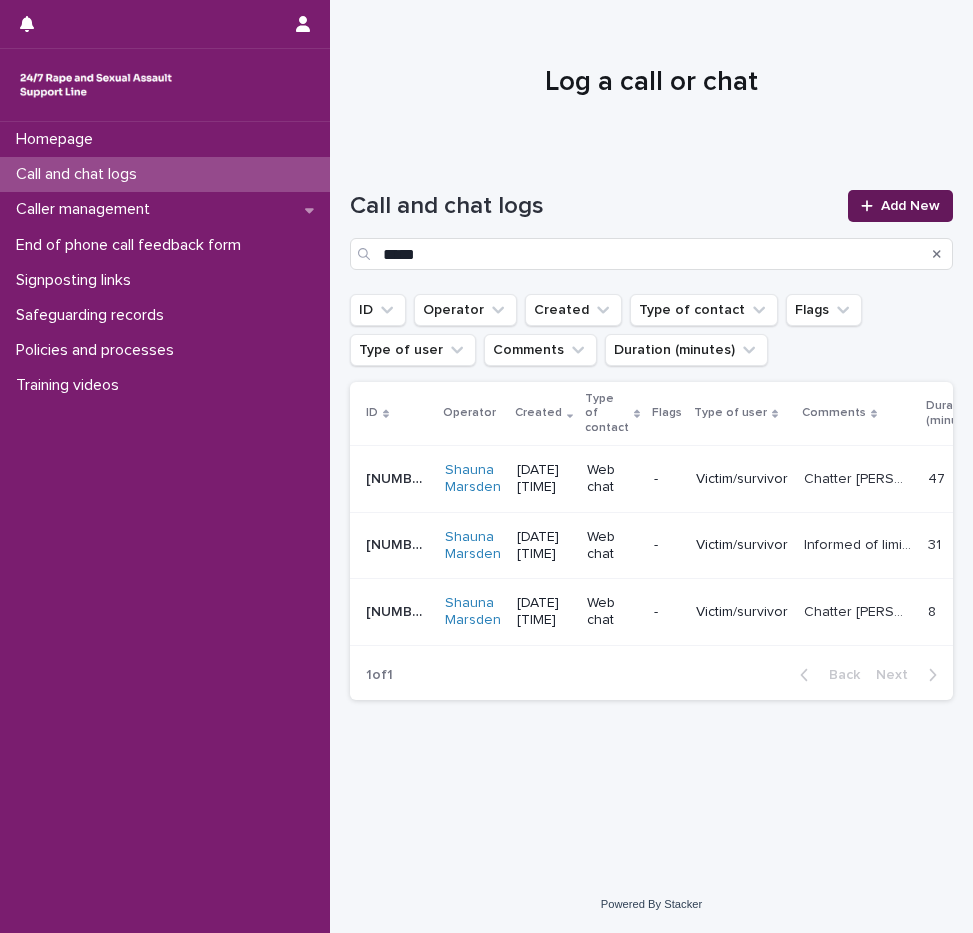 scroll, scrollTop: 0, scrollLeft: 0, axis: both 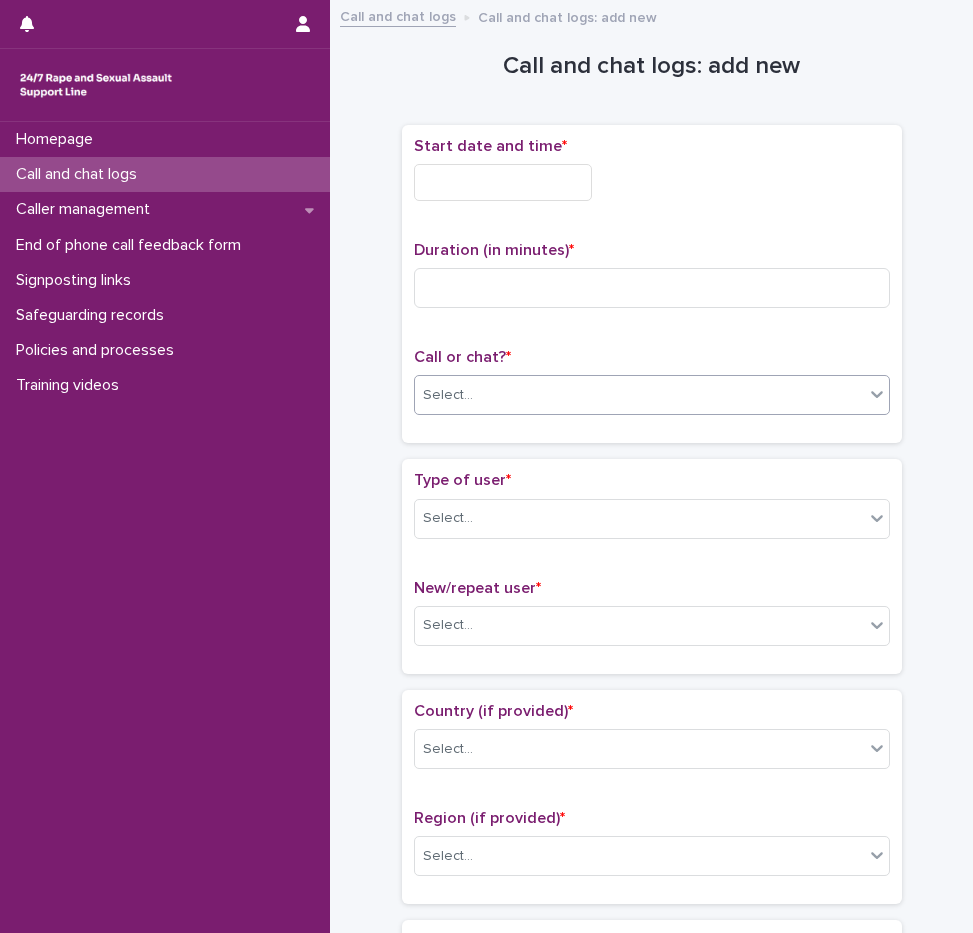 click on "Select..." at bounding box center [639, 395] 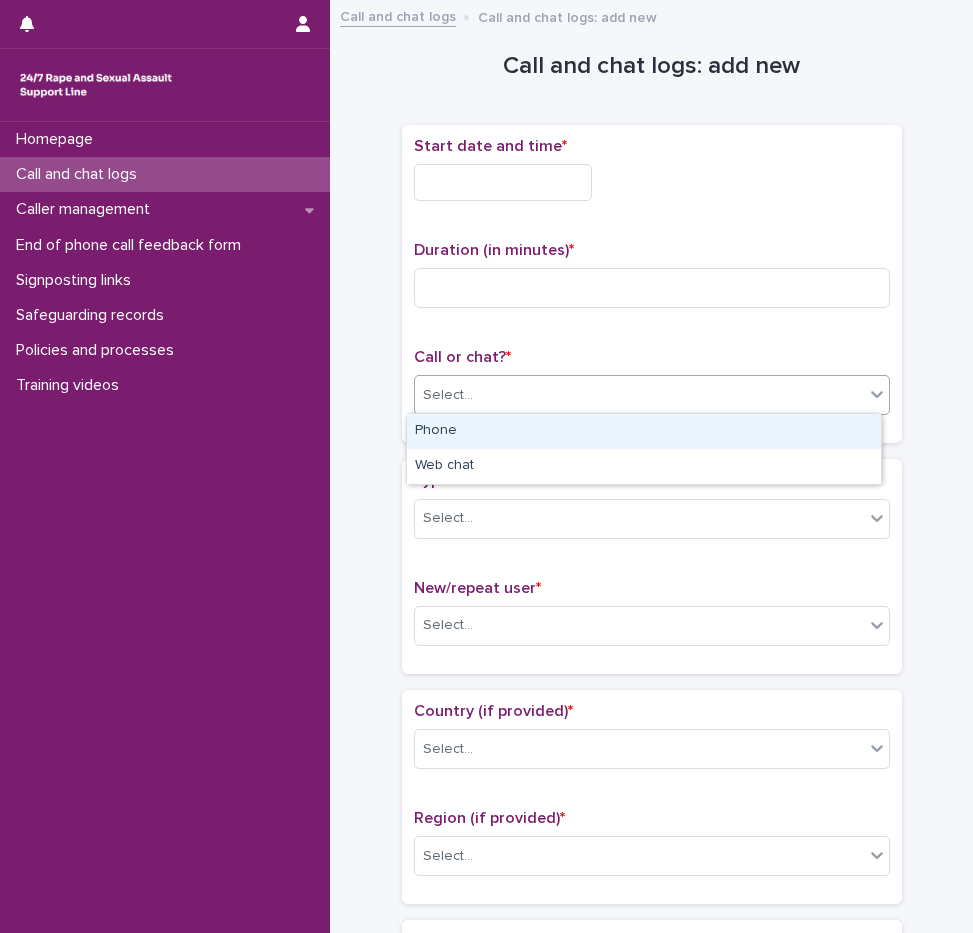click on "Phone" at bounding box center (644, 431) 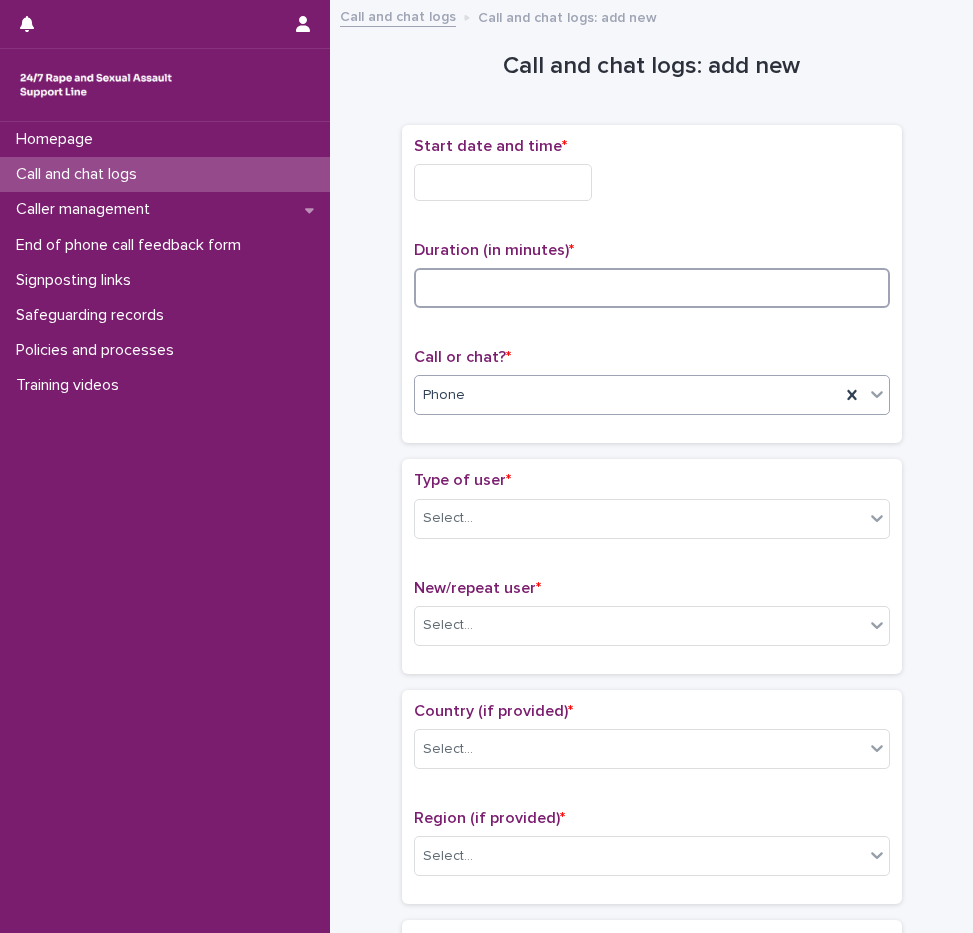 click at bounding box center [652, 288] 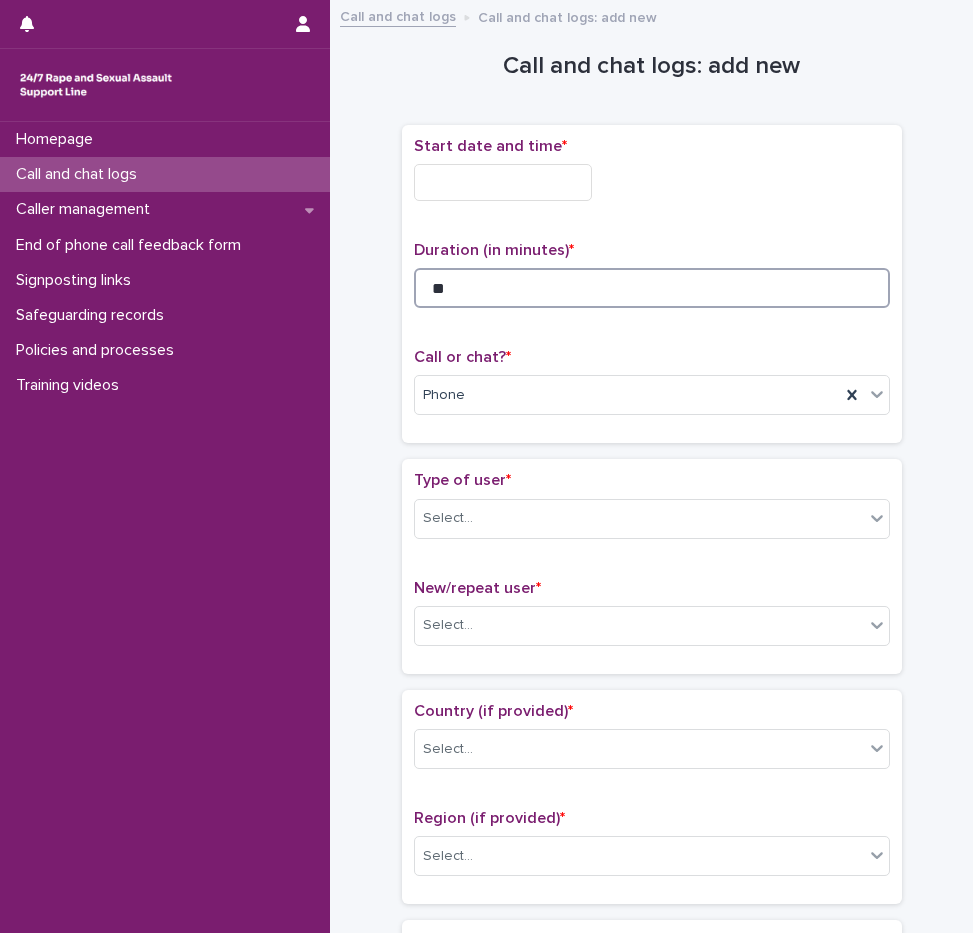 type on "**" 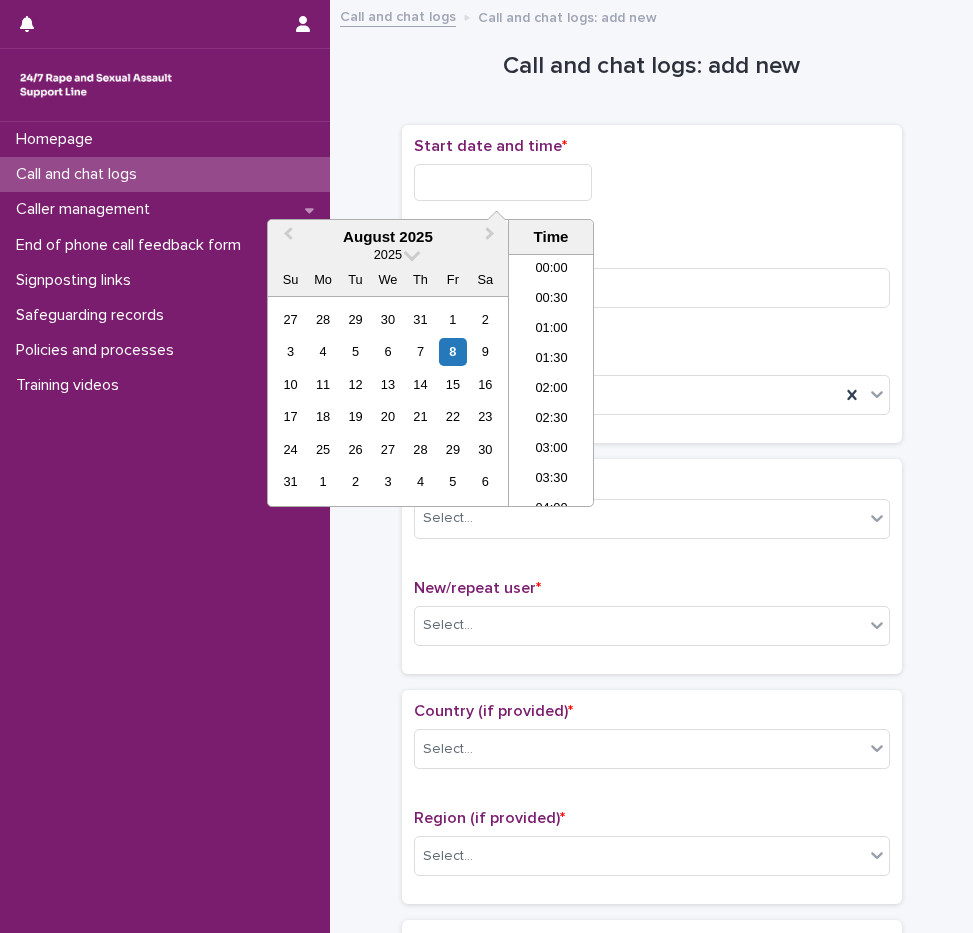 click at bounding box center [503, 182] 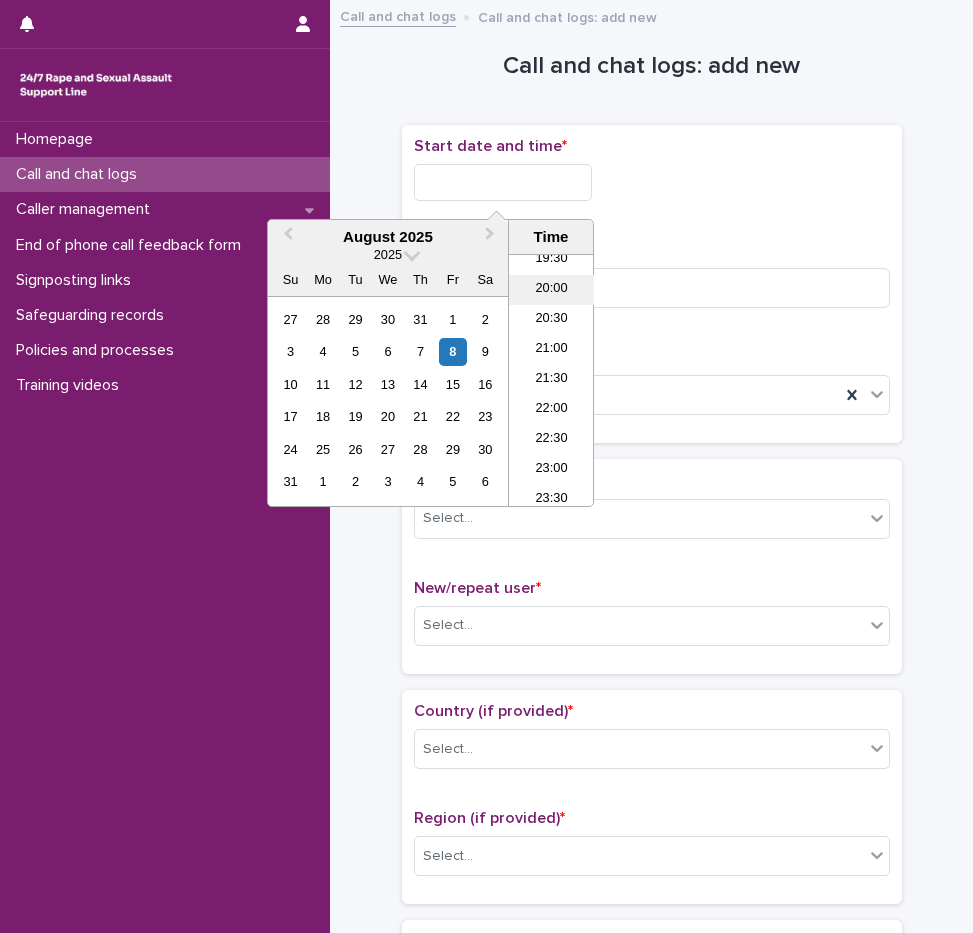 click on "20:00" at bounding box center [551, 290] 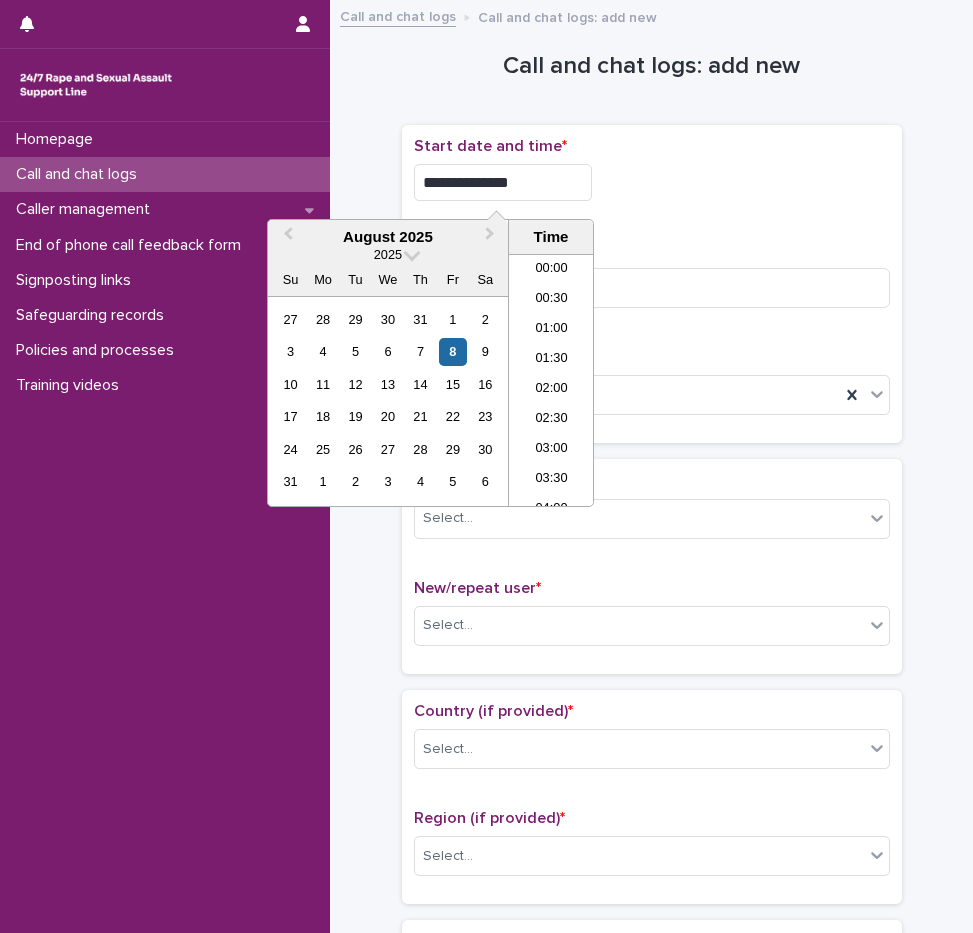 click on "**********" at bounding box center [503, 182] 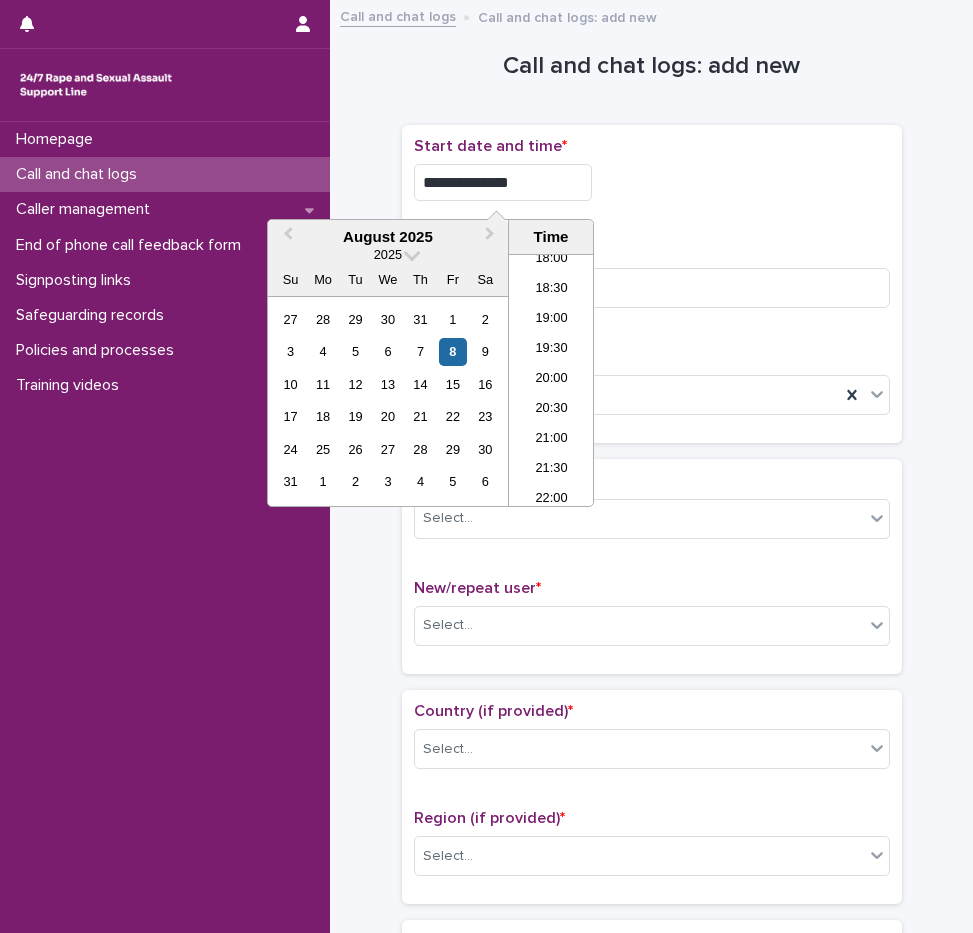 type on "**********" 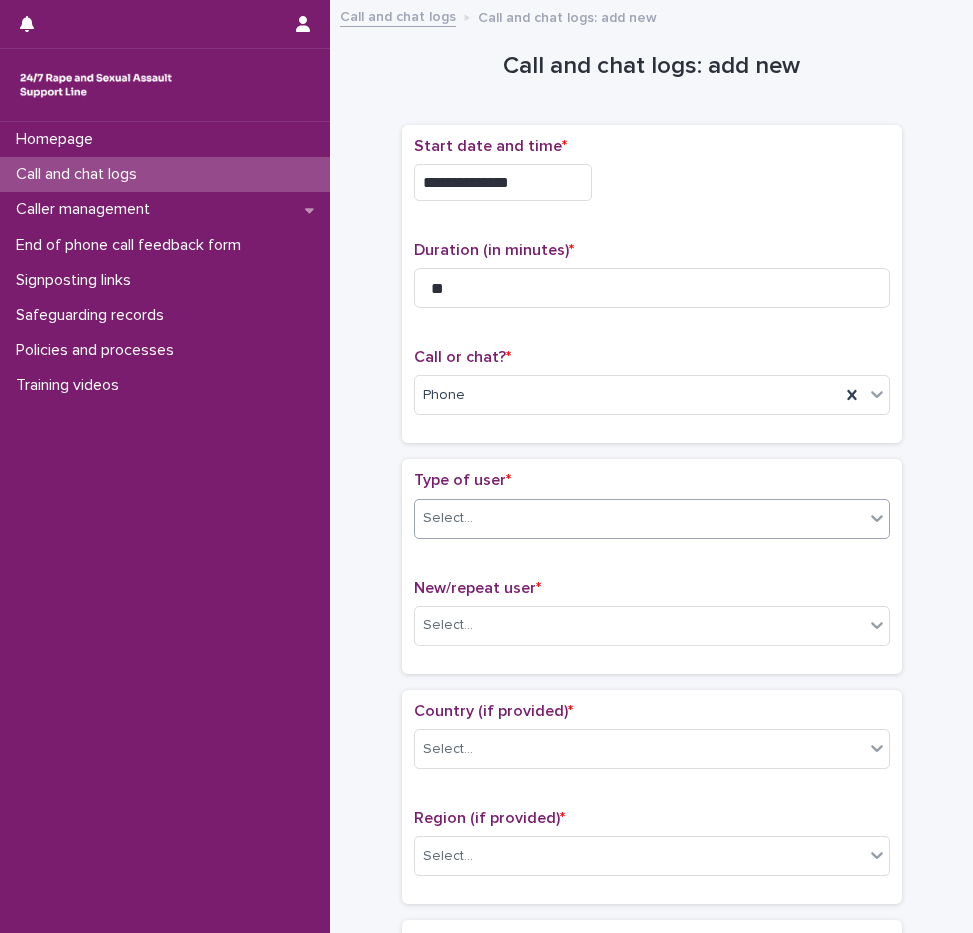 click on "Select..." at bounding box center (448, 518) 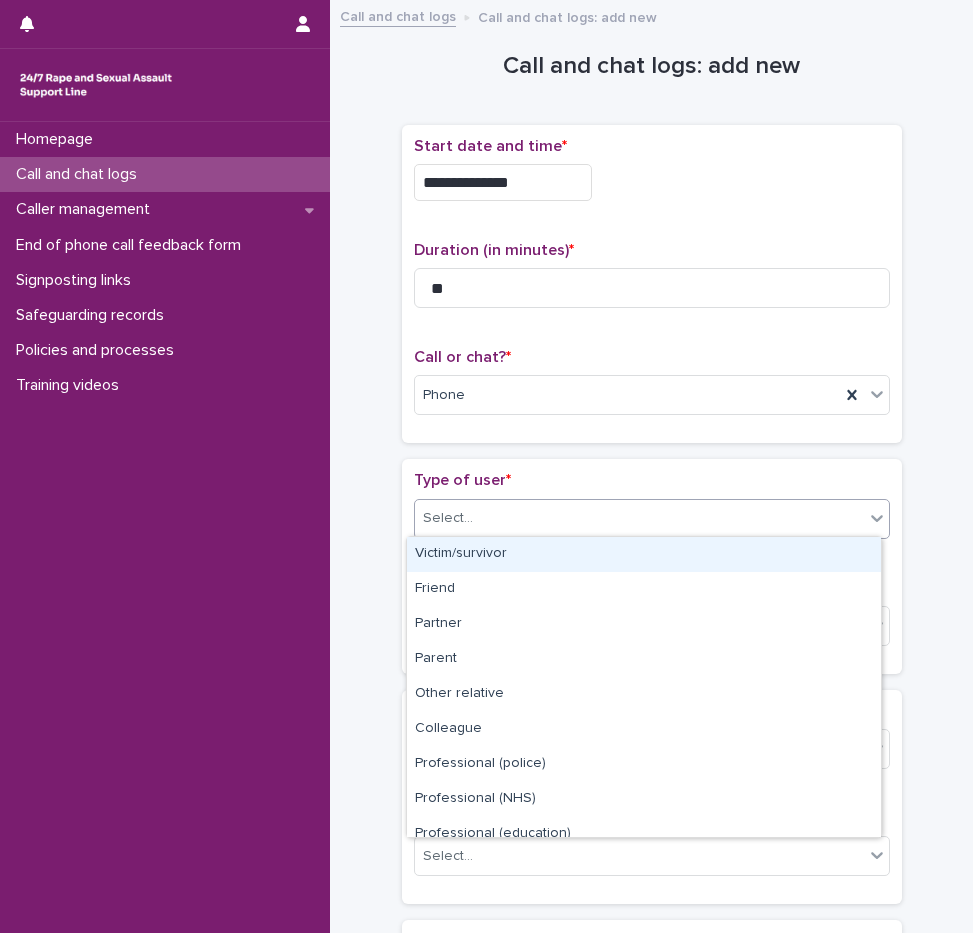 drag, startPoint x: 473, startPoint y: 557, endPoint x: 479, endPoint y: 602, distance: 45.39824 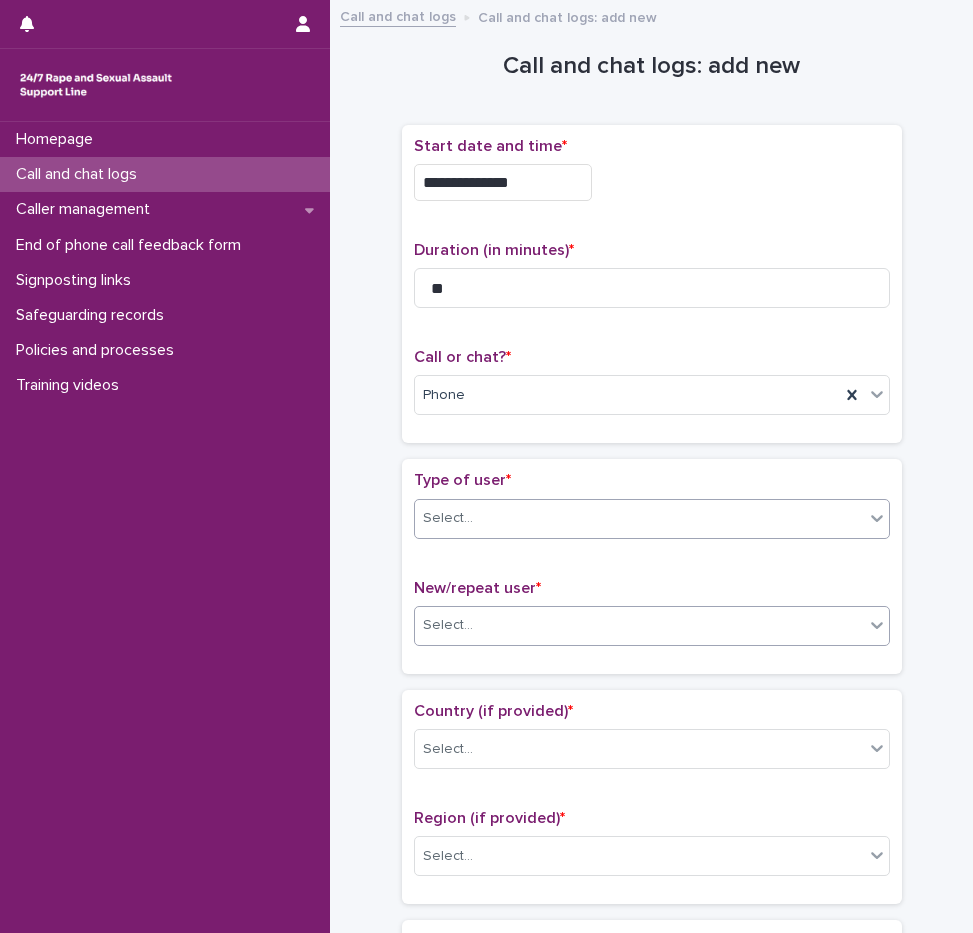click on "Select..." at bounding box center [639, 625] 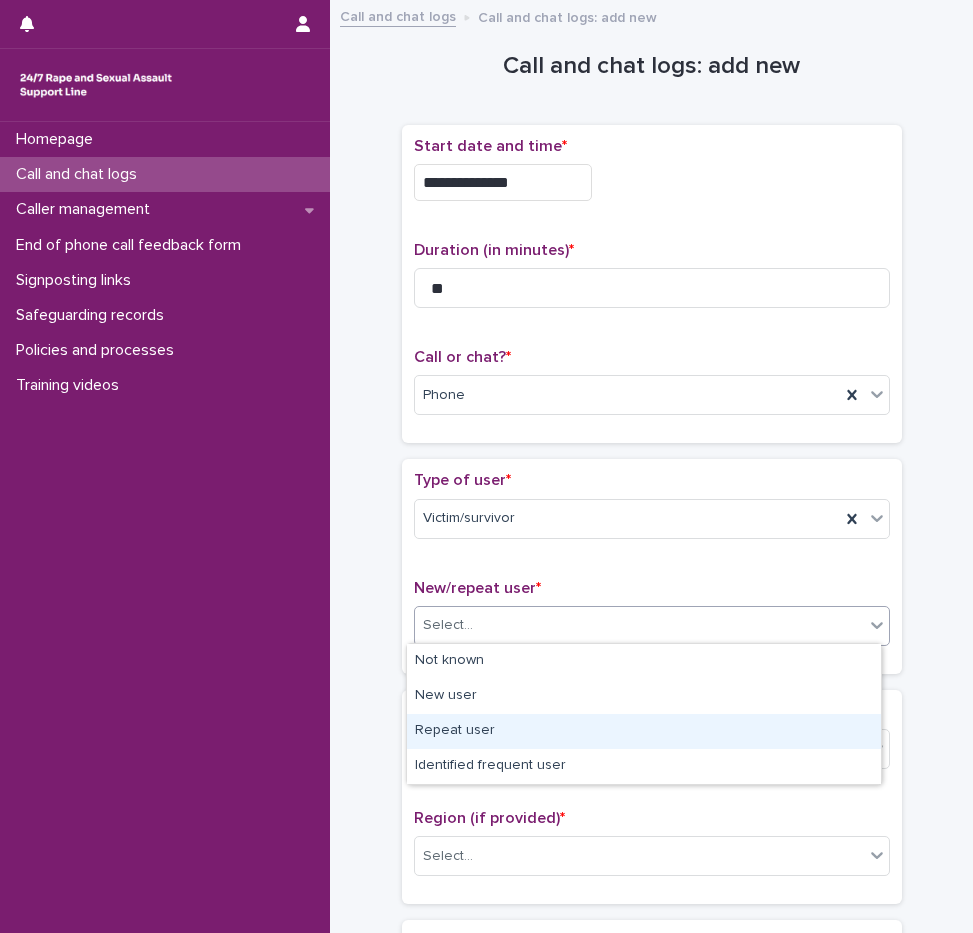 click on "Repeat user" at bounding box center (644, 731) 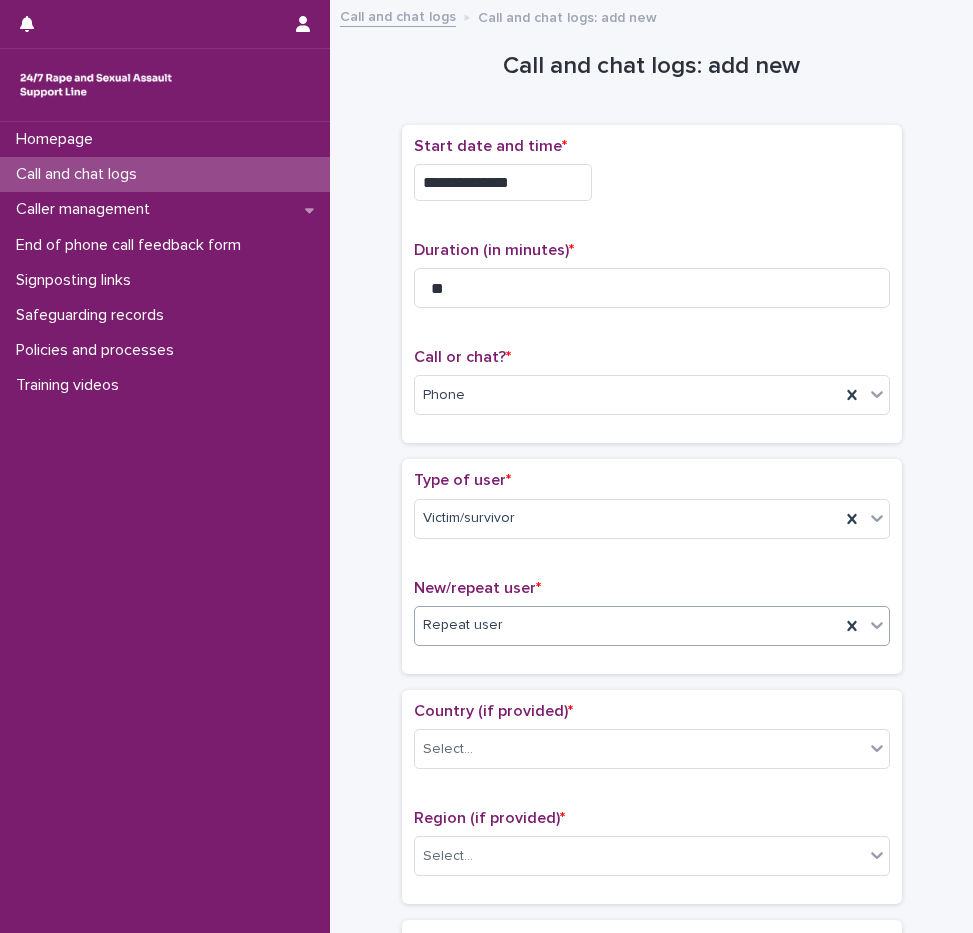 scroll, scrollTop: 400, scrollLeft: 0, axis: vertical 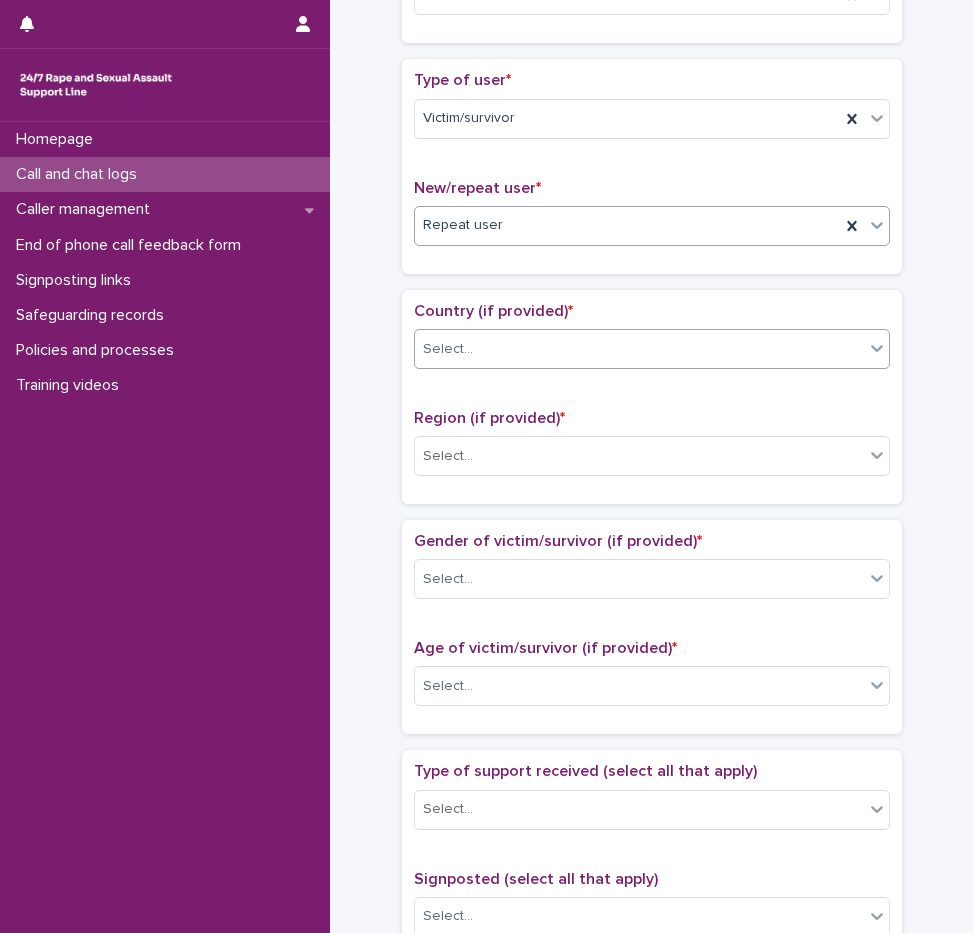 click on "Select..." at bounding box center (639, 349) 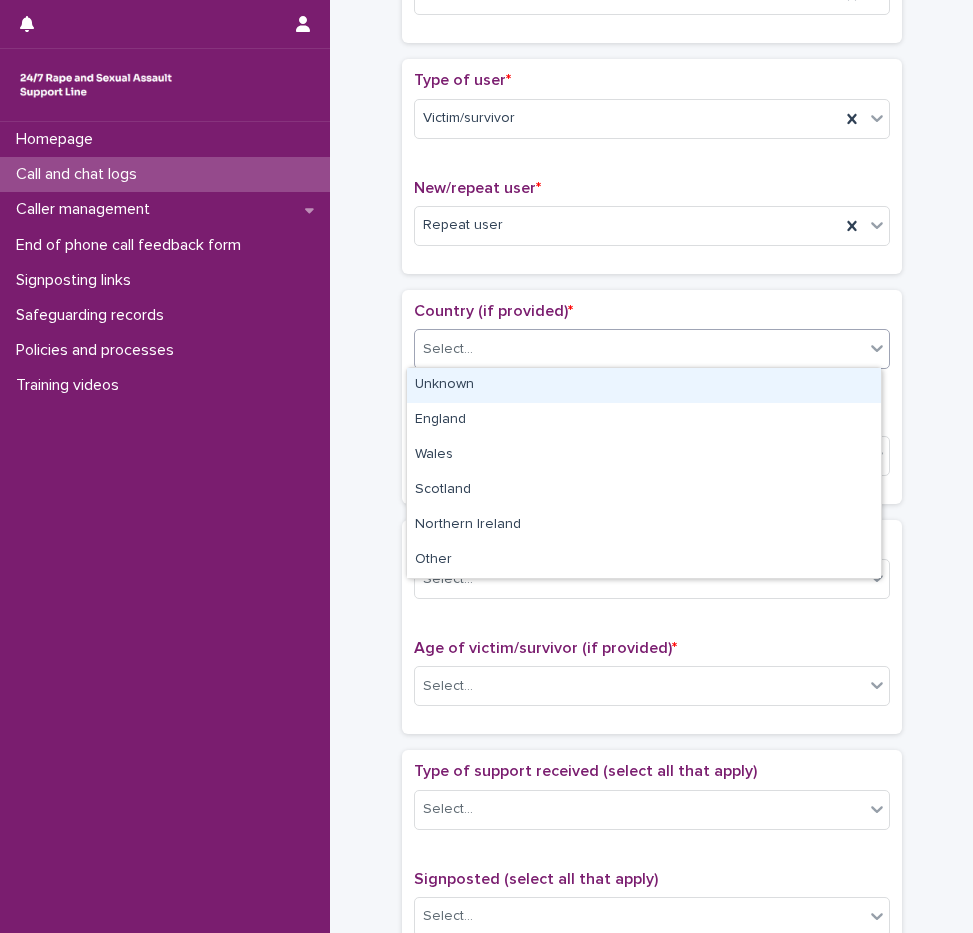 click on "Unknown" at bounding box center [644, 385] 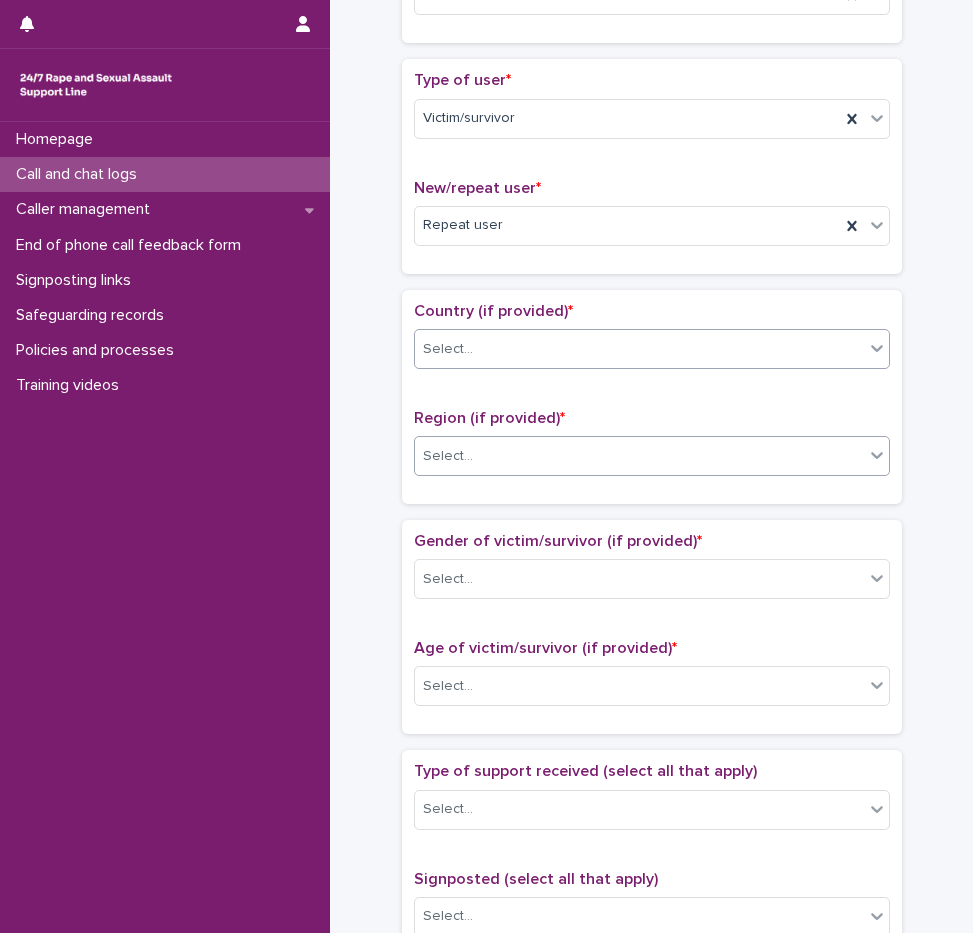 click on "Select..." at bounding box center [639, 456] 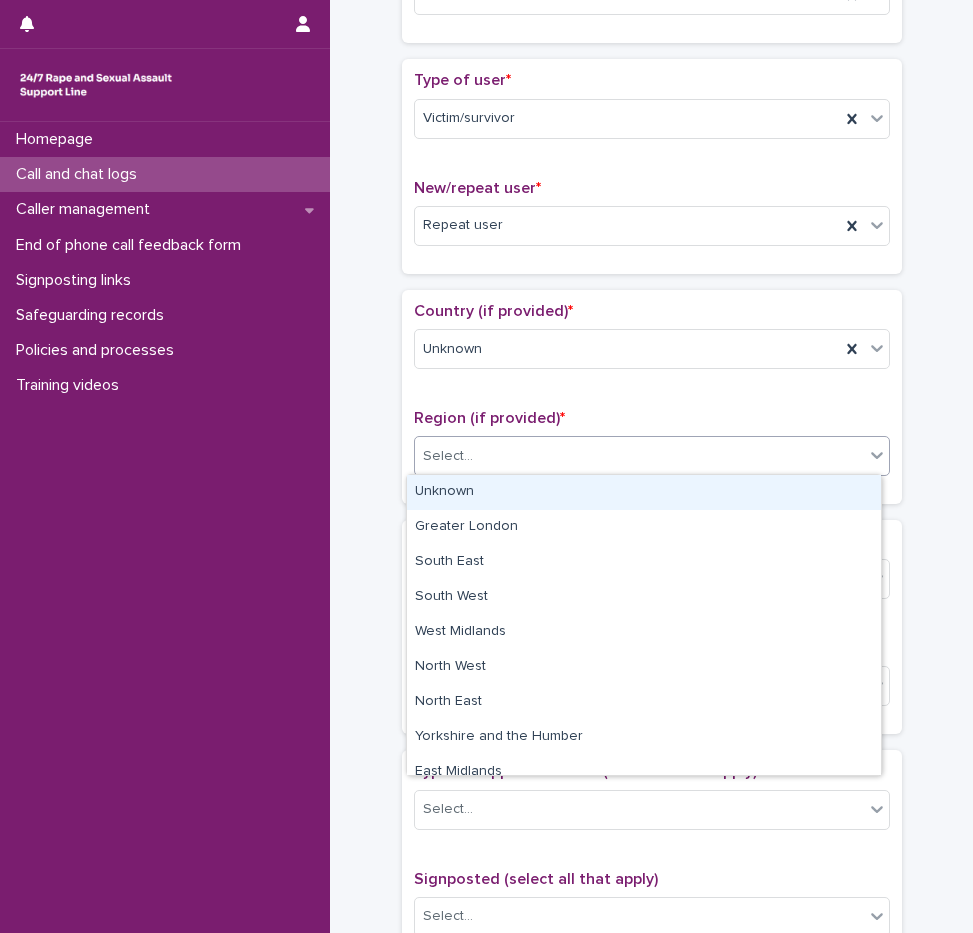 click on "Unknown" at bounding box center (644, 492) 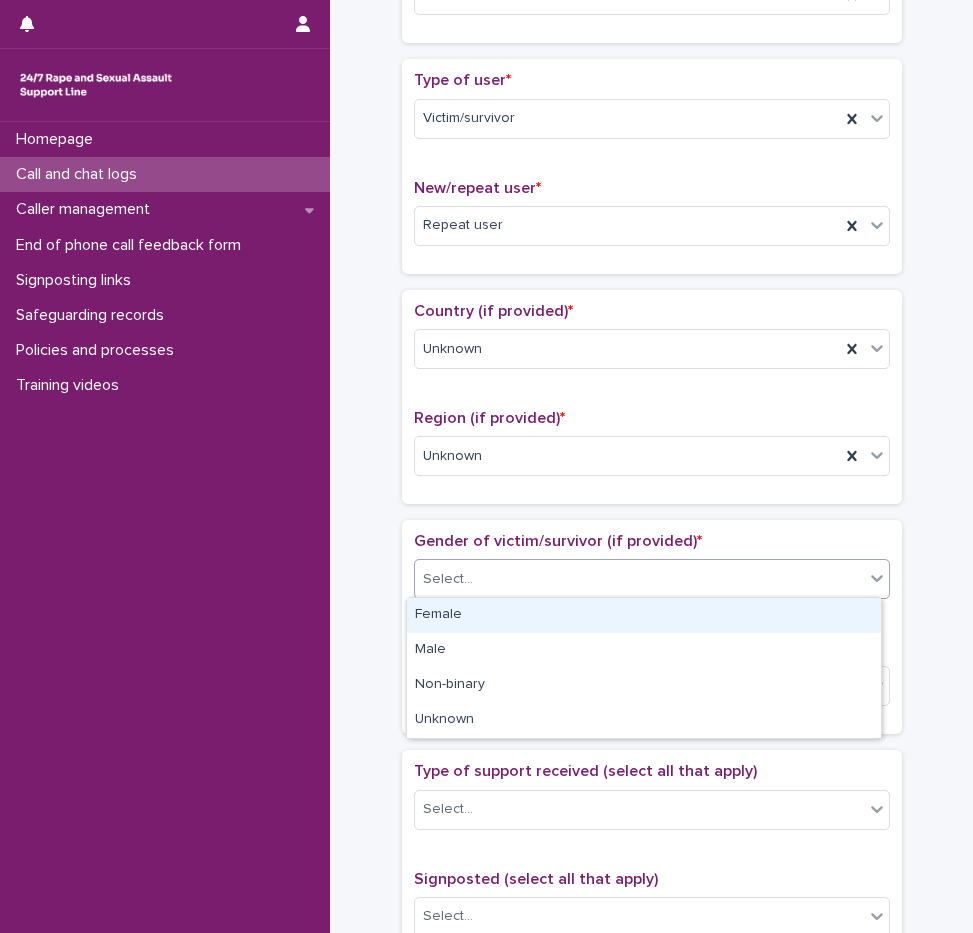 click on "Select..." at bounding box center (639, 579) 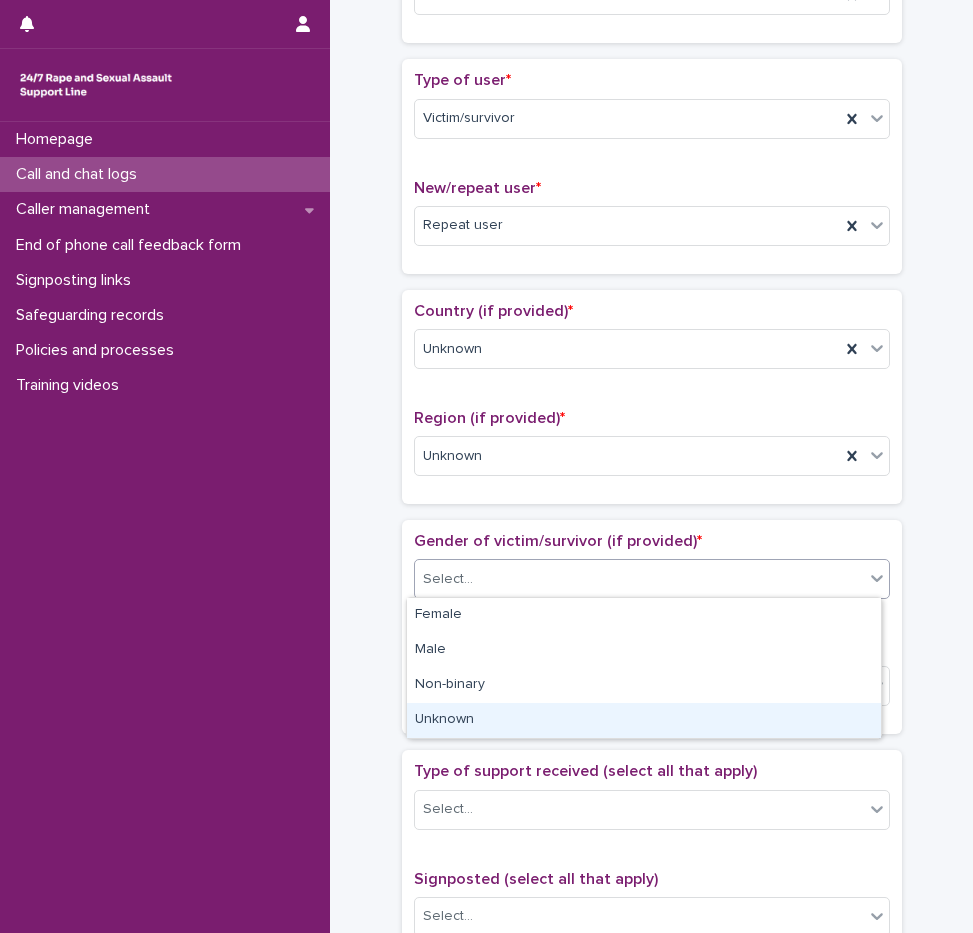 click on "Unknown" at bounding box center [644, 720] 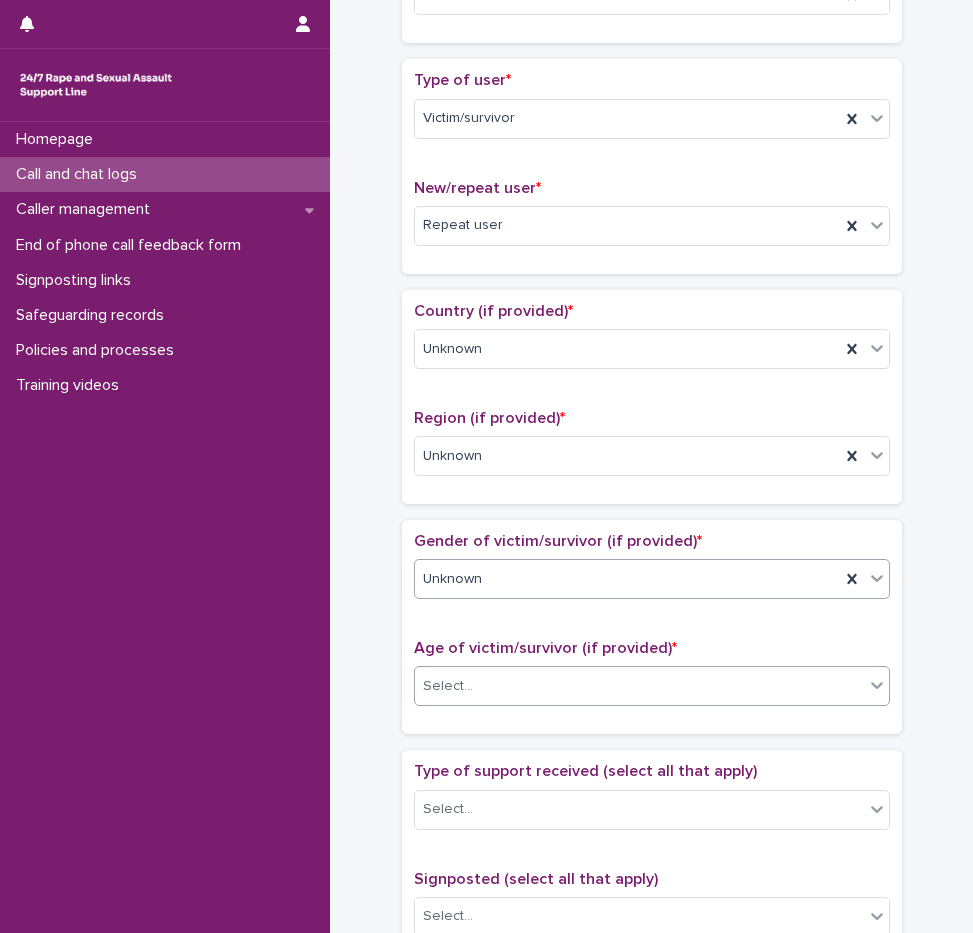 click on "Select..." at bounding box center (639, 686) 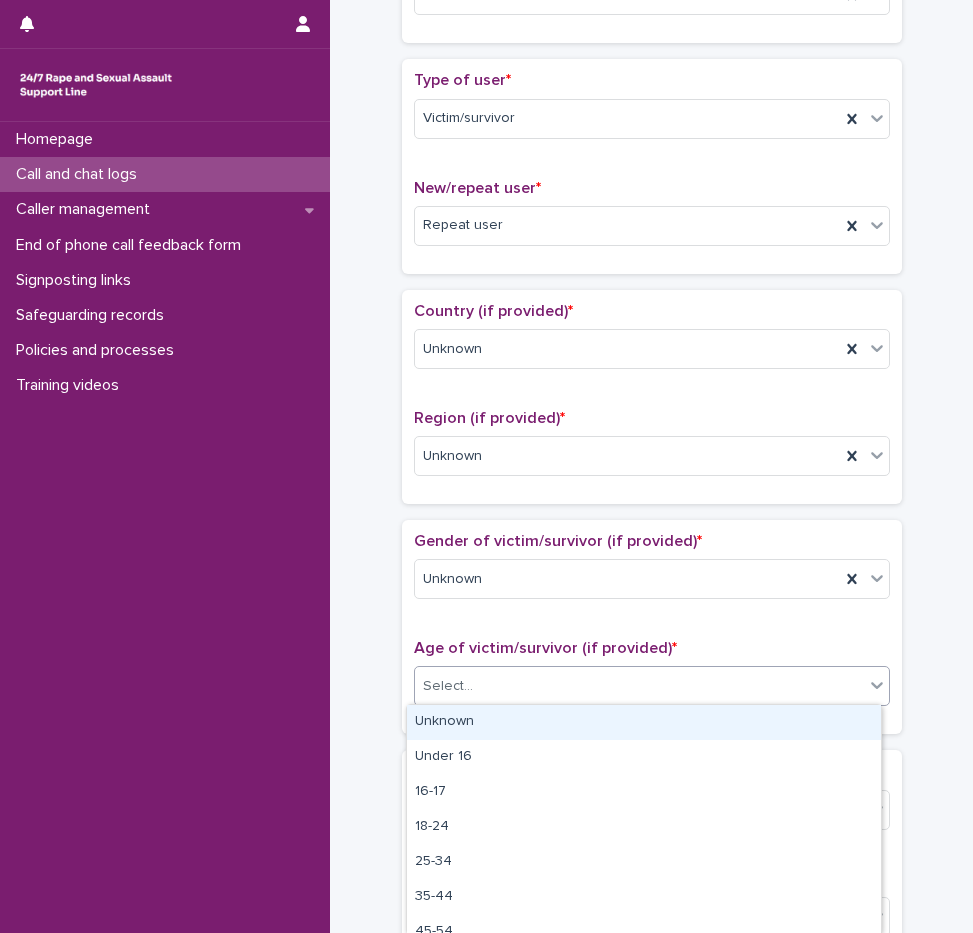 click on "Unknown" at bounding box center (644, 722) 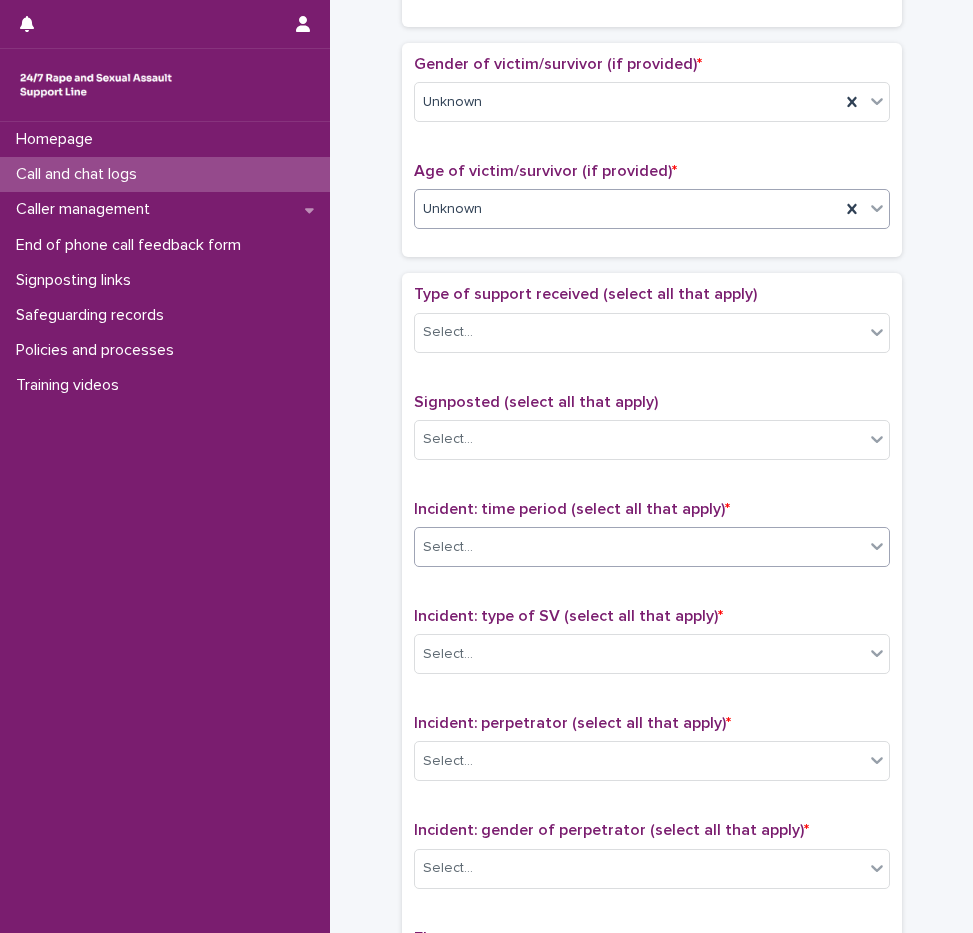 scroll, scrollTop: 900, scrollLeft: 0, axis: vertical 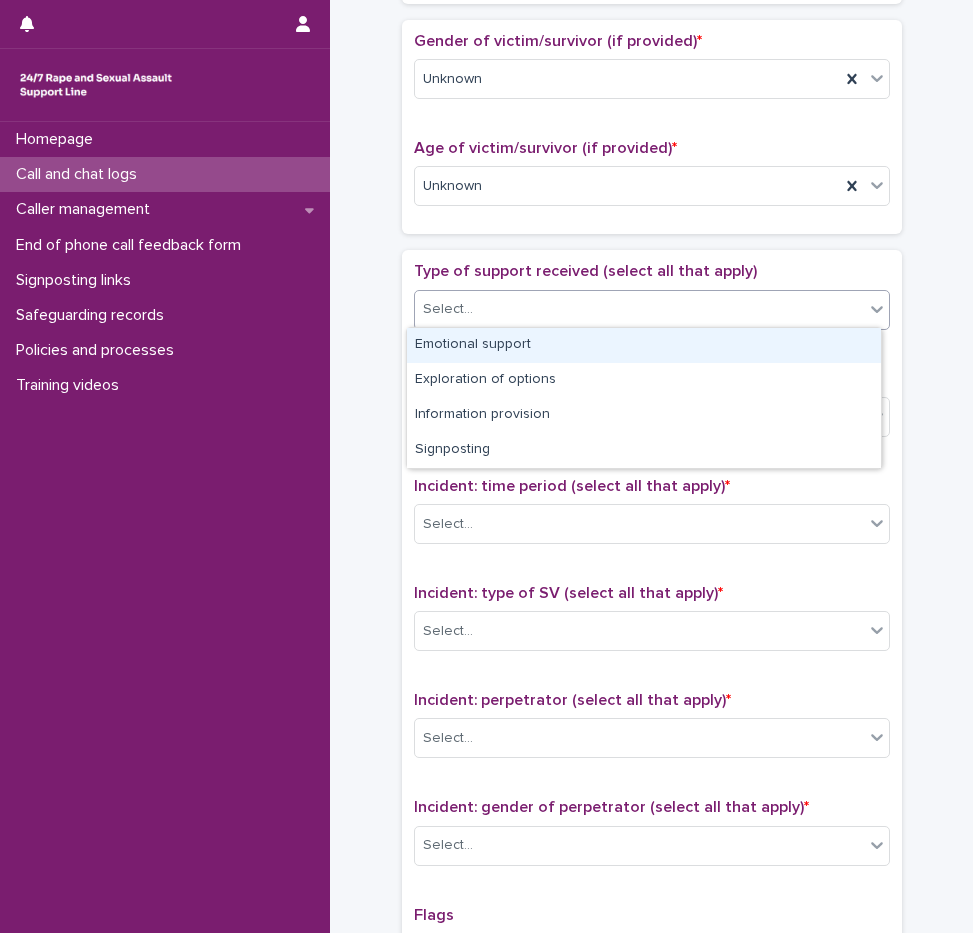 click on "Select..." at bounding box center (639, 309) 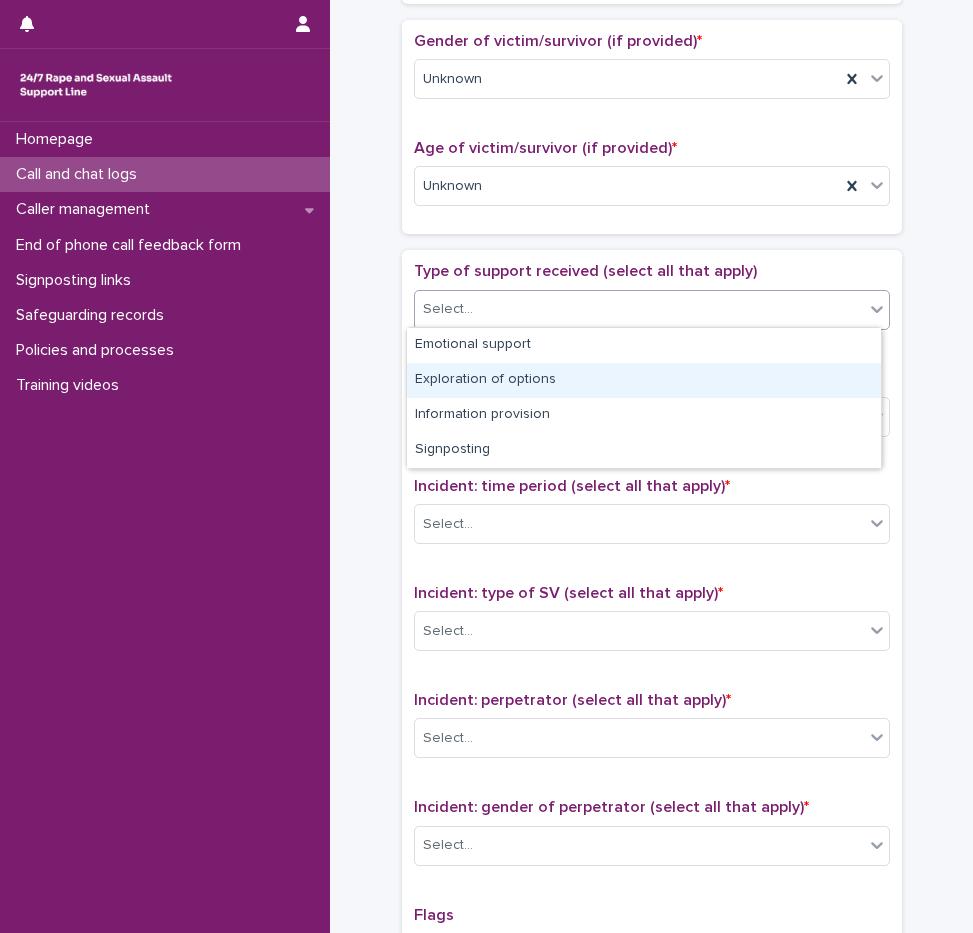 click on "Exploration of options" at bounding box center (644, 380) 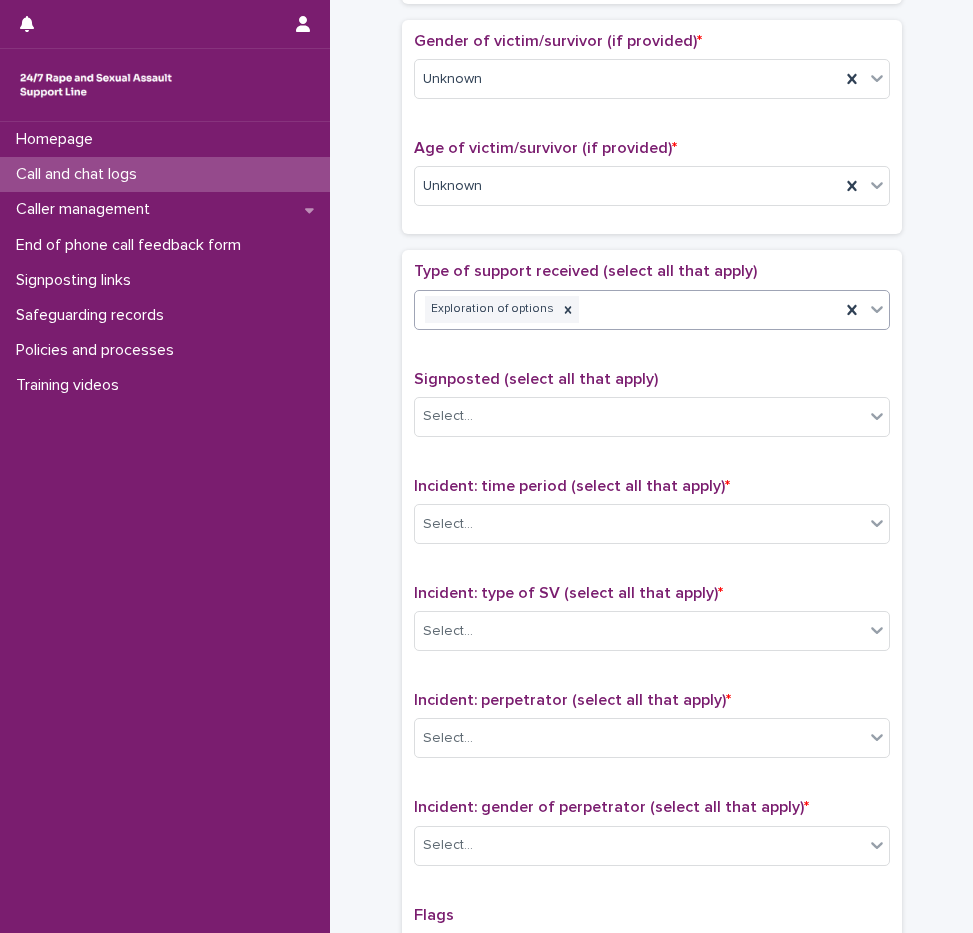 click on "Exploration of options" at bounding box center [627, 309] 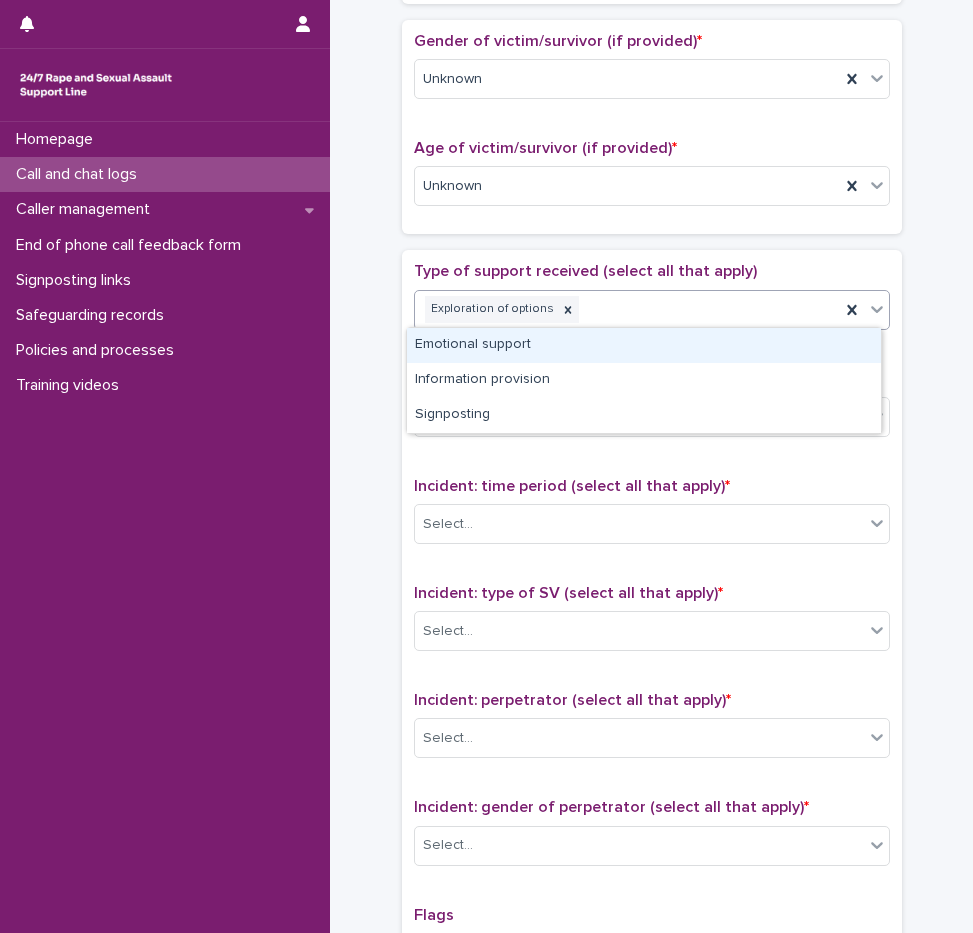 click on "Emotional support" at bounding box center [644, 345] 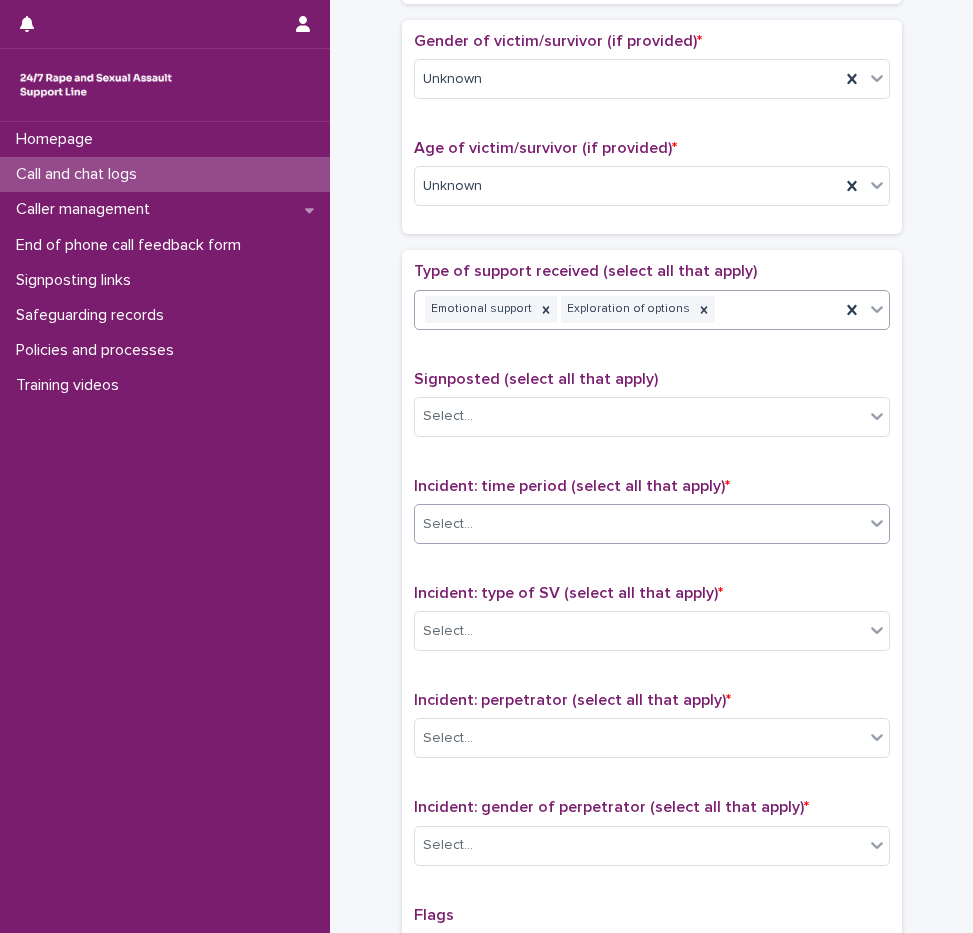 click on "Select..." at bounding box center [639, 524] 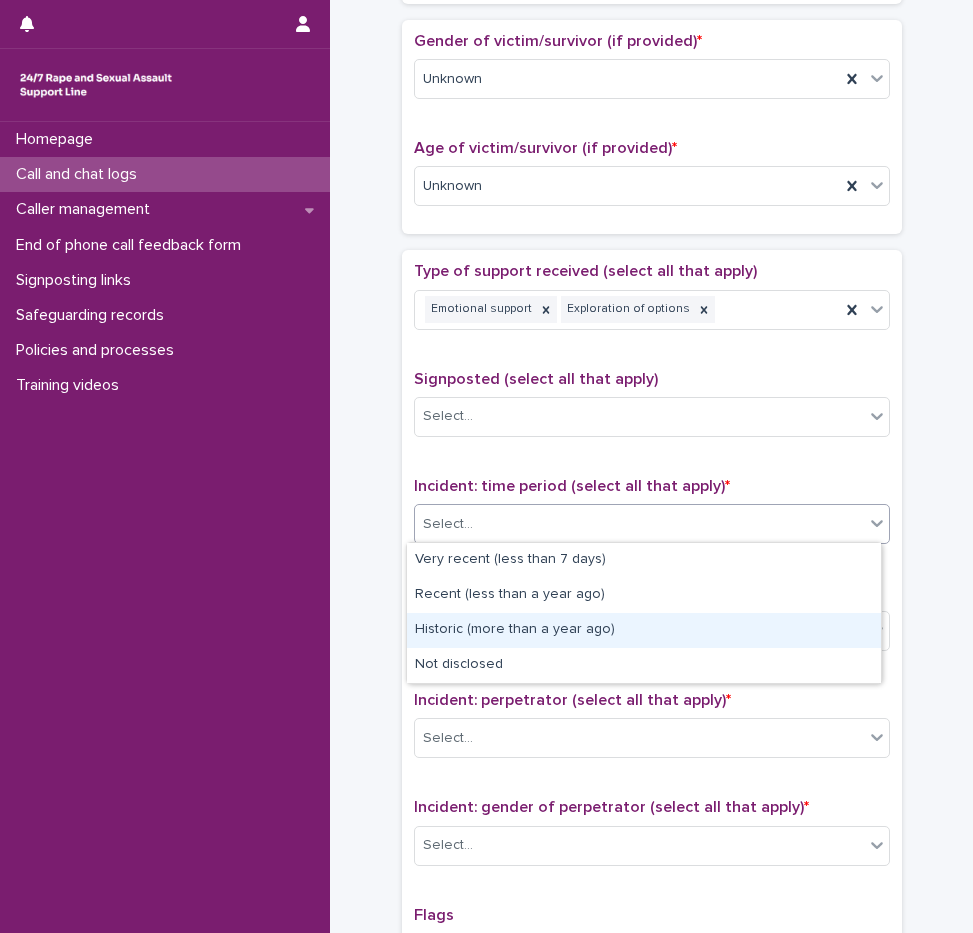 click on "Historic (more than a year ago)" at bounding box center [644, 630] 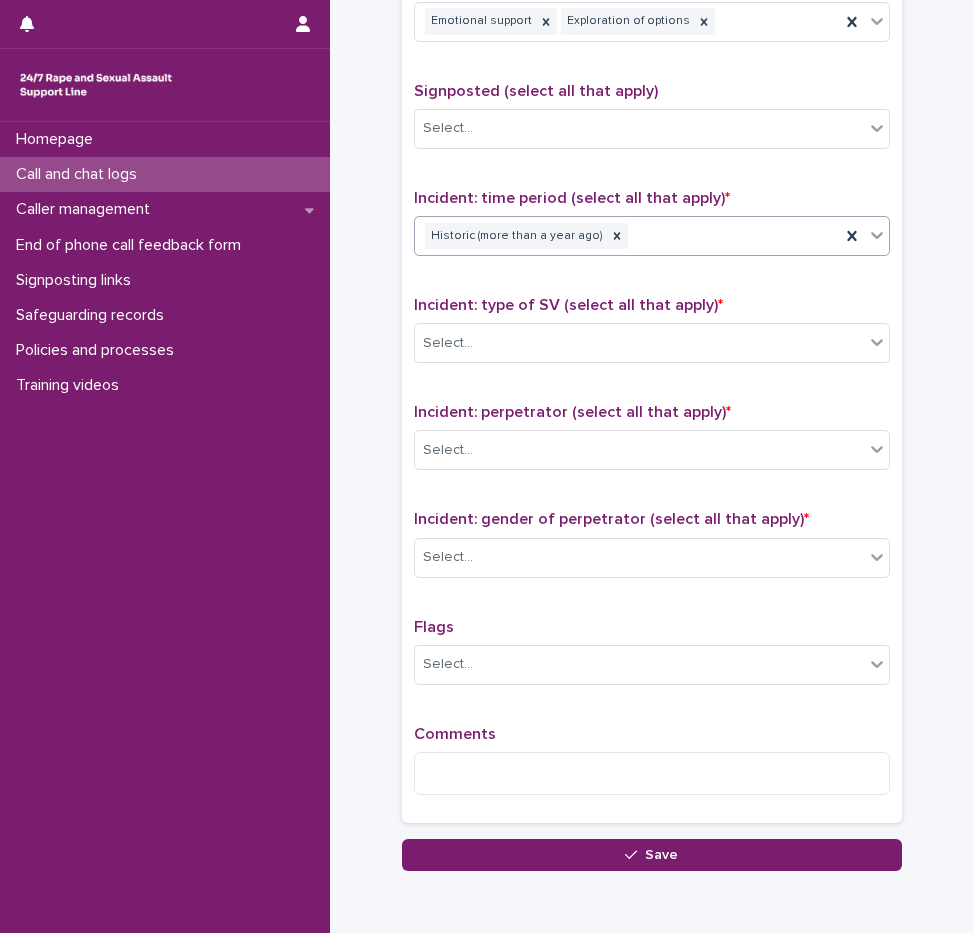 scroll, scrollTop: 1200, scrollLeft: 0, axis: vertical 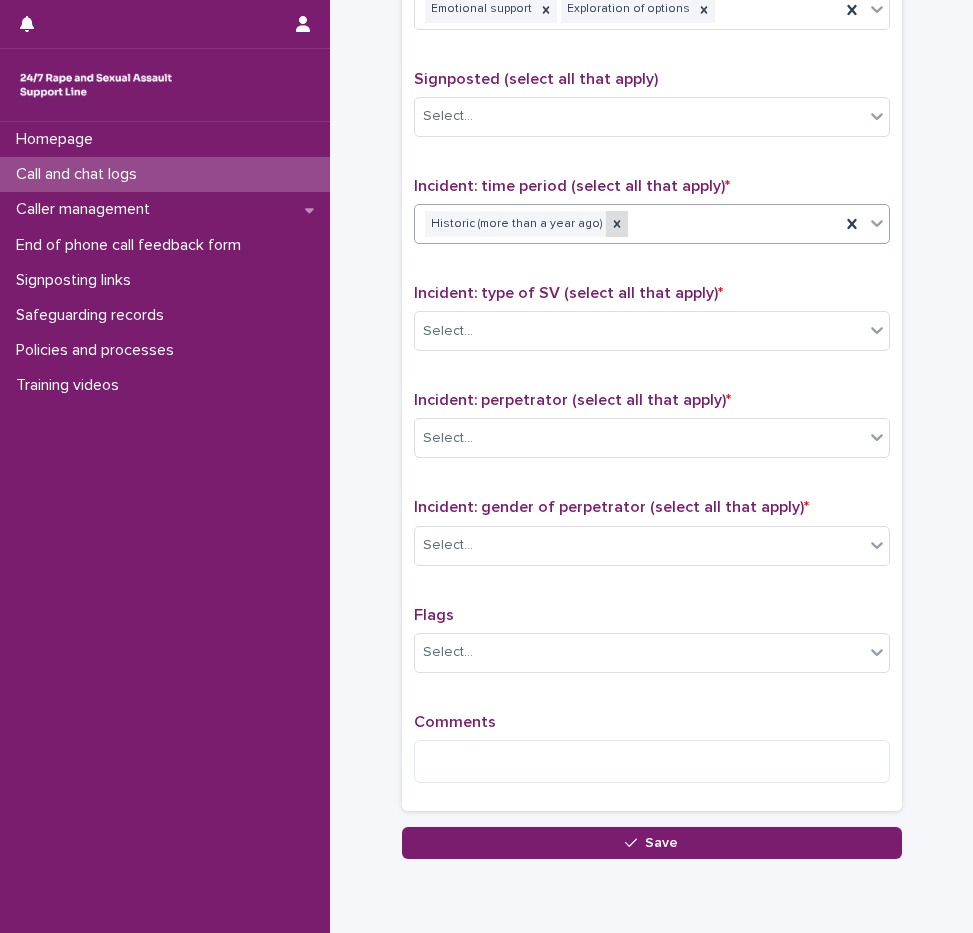 click 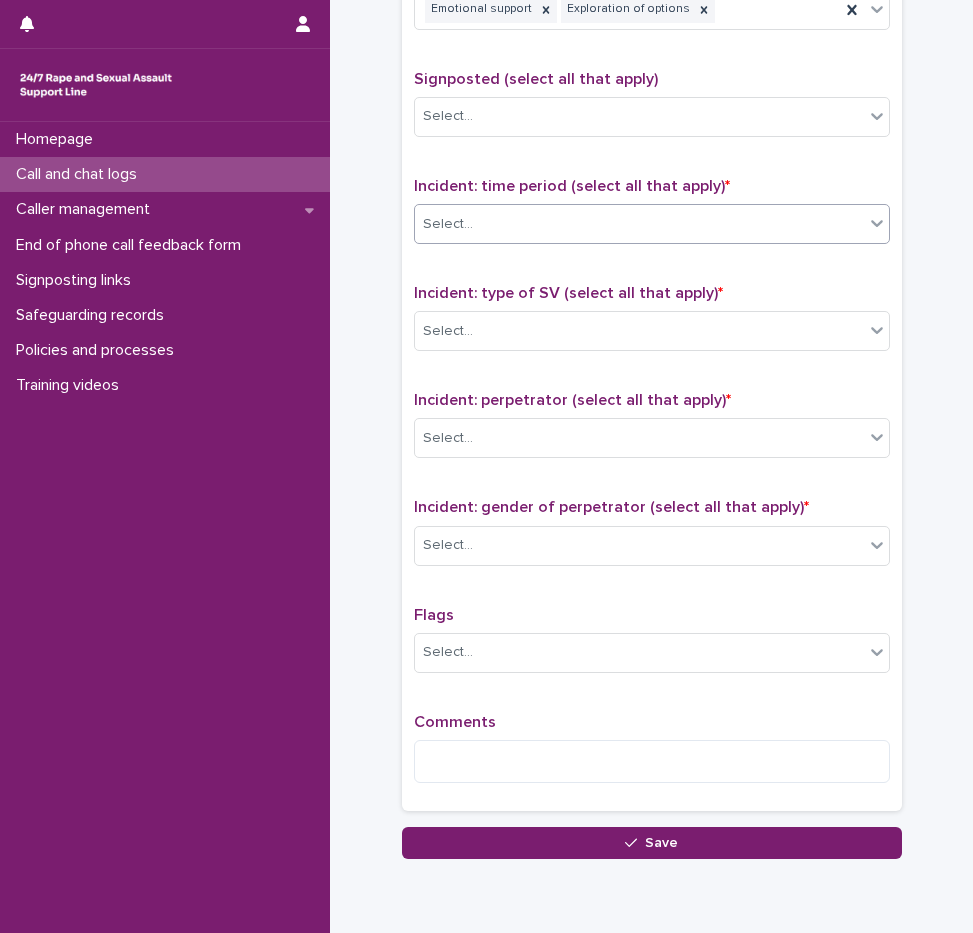 click on "Select..." at bounding box center [639, 224] 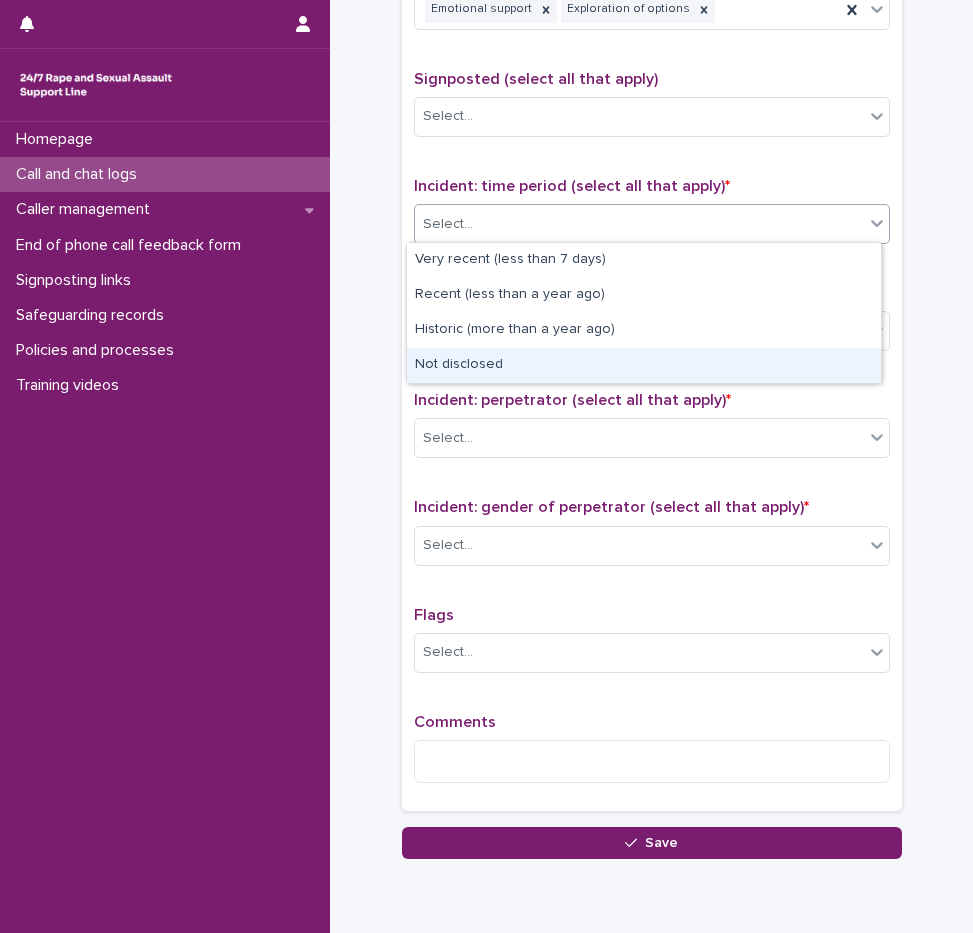 click on "Not disclosed" at bounding box center (644, 365) 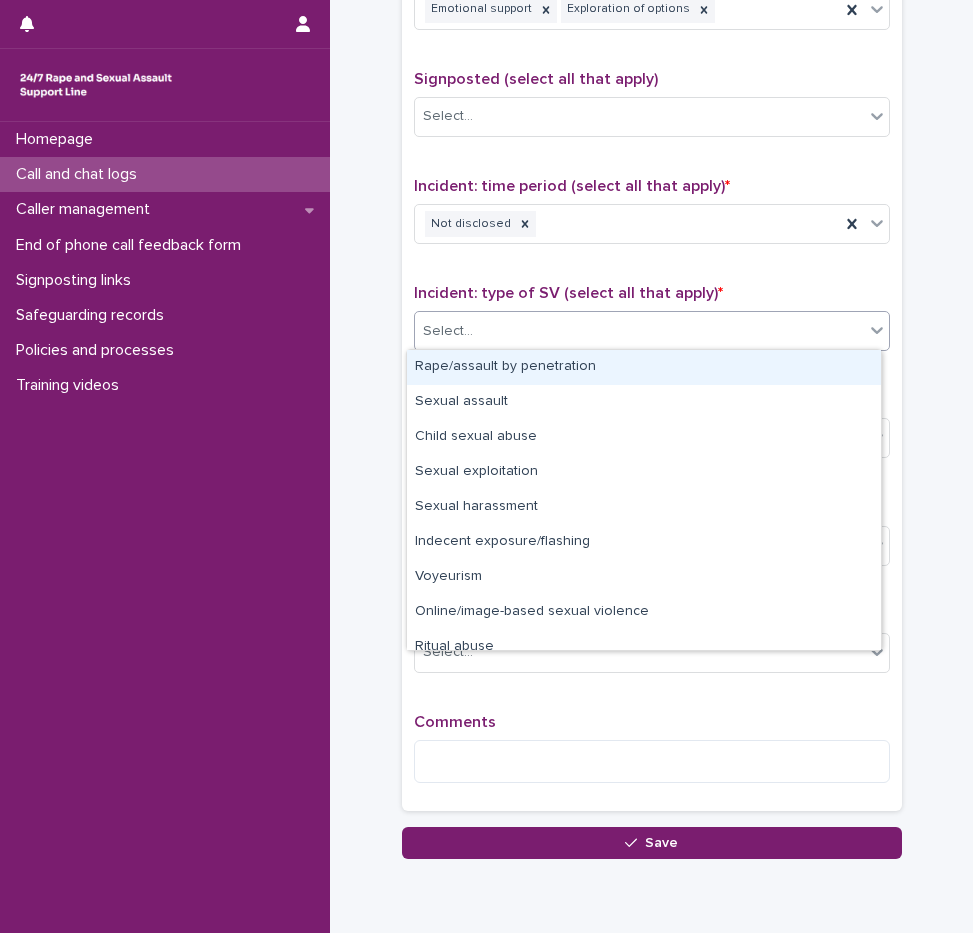 click on "Select..." at bounding box center [639, 331] 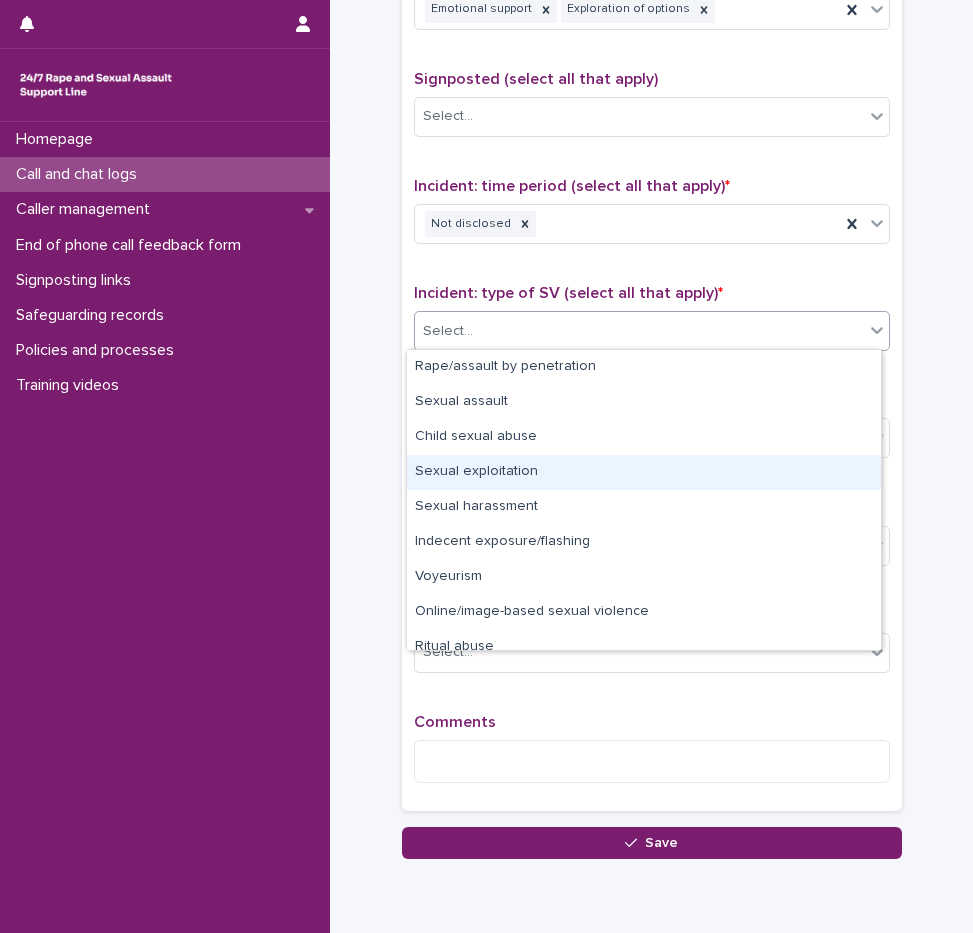 scroll, scrollTop: 50, scrollLeft: 0, axis: vertical 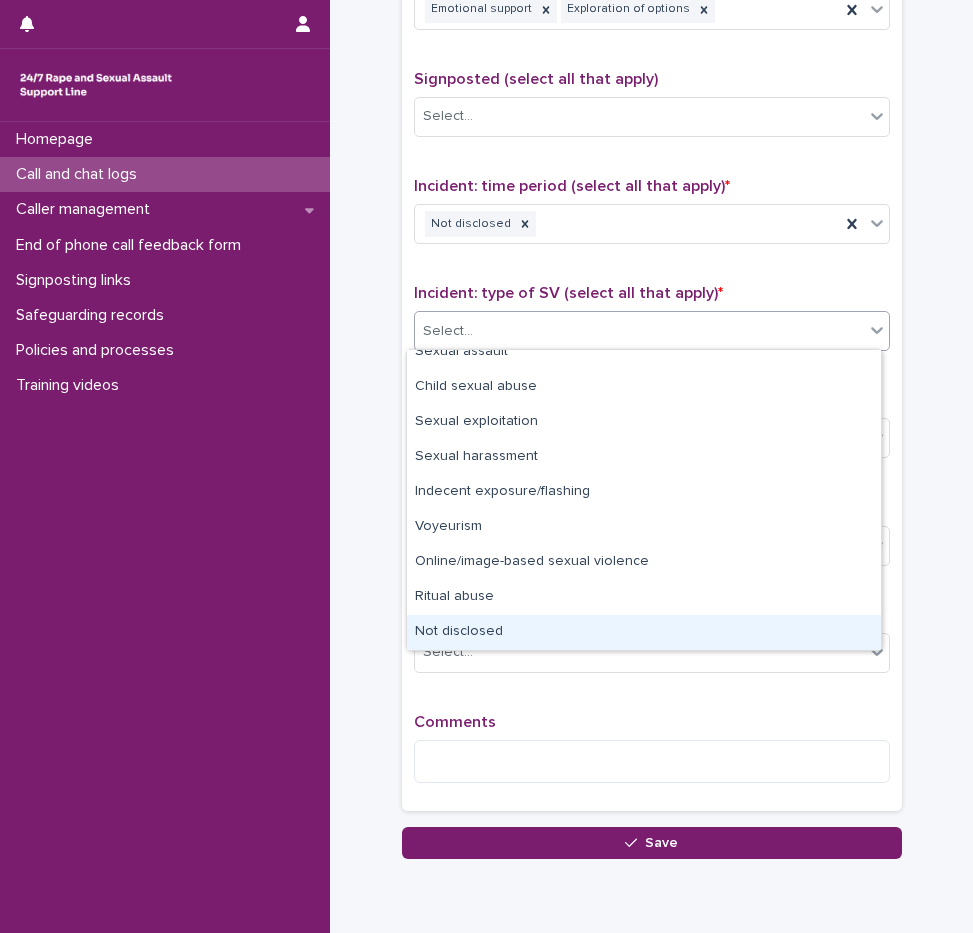 click on "Not disclosed" at bounding box center [644, 632] 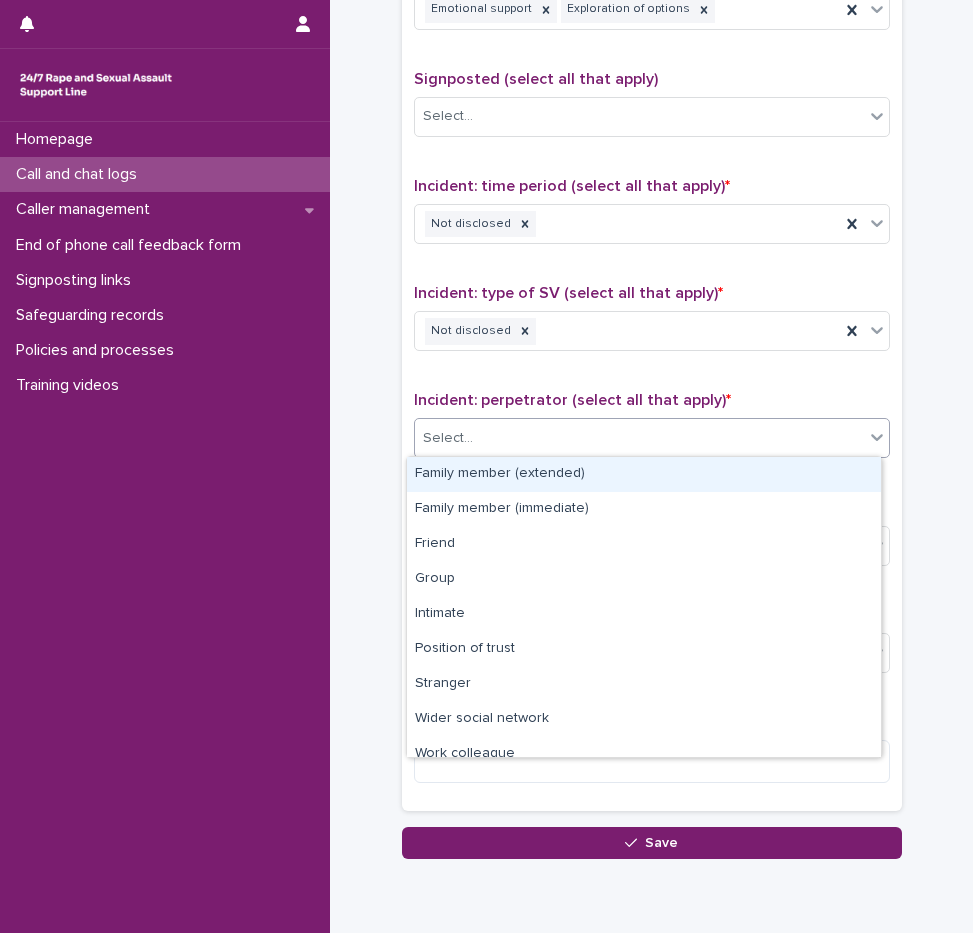 click on "Select..." at bounding box center (652, 438) 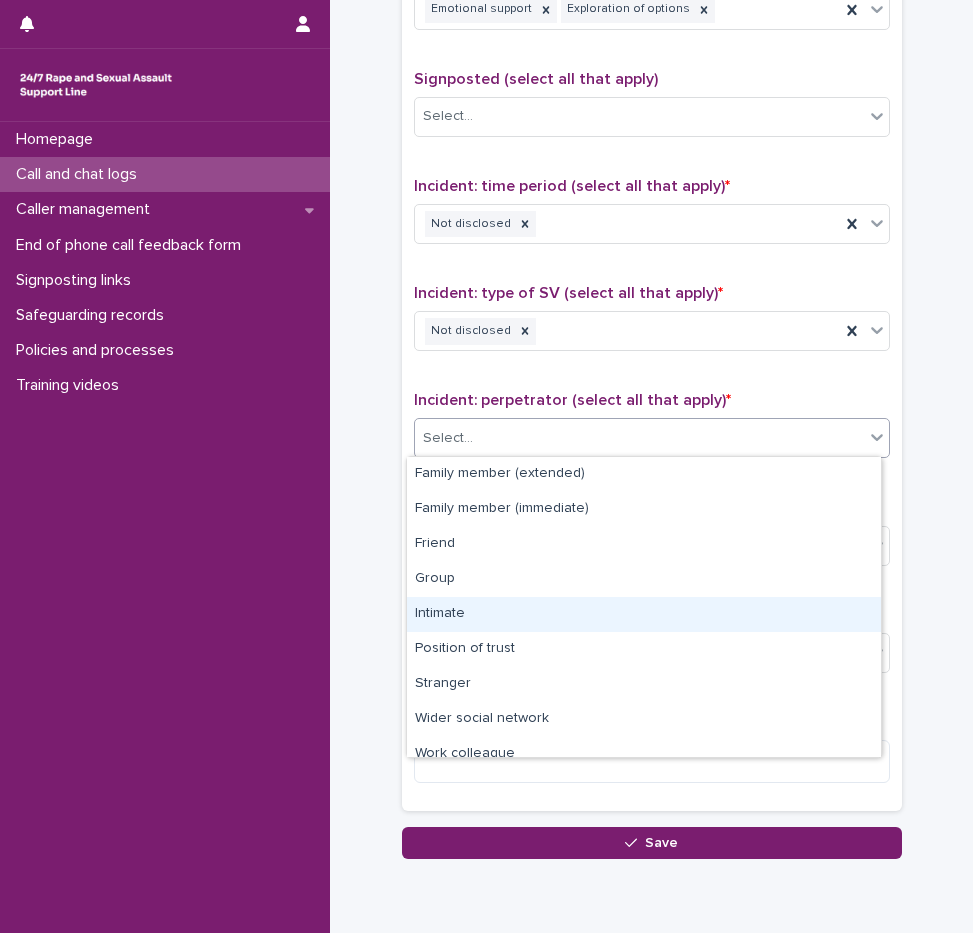click on "Intimate" at bounding box center [644, 614] 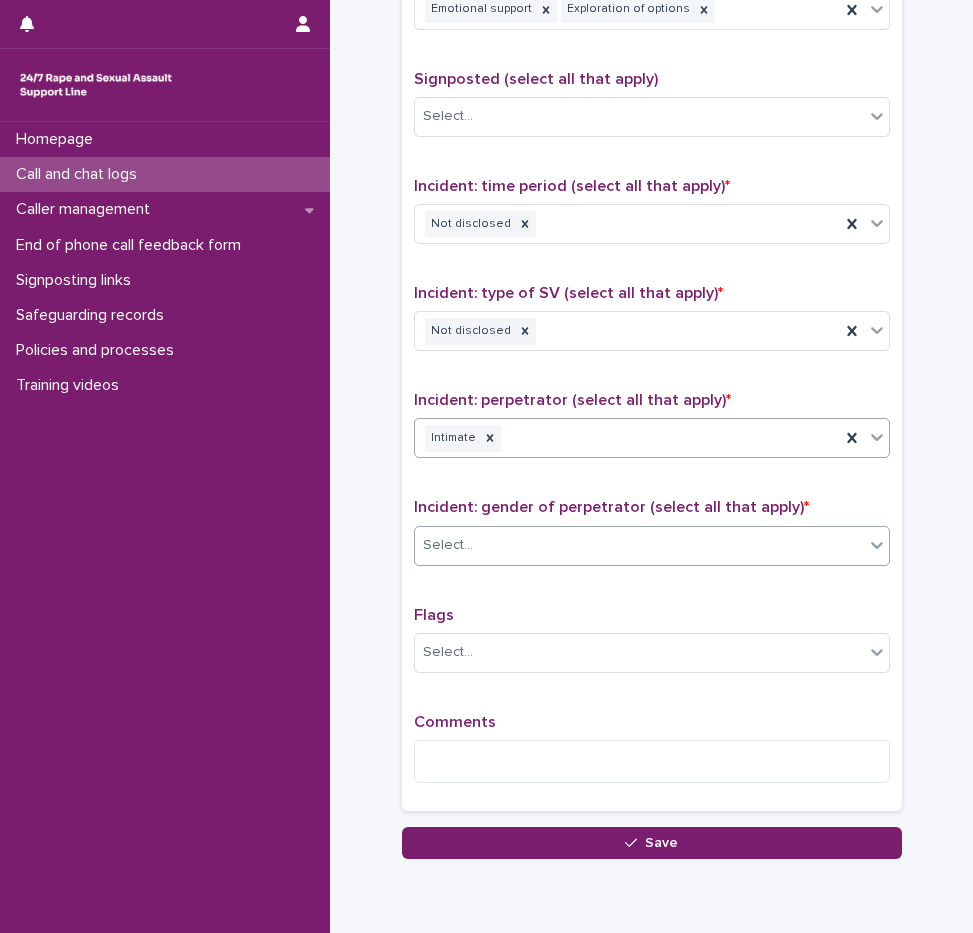 click on "Select..." at bounding box center (639, 545) 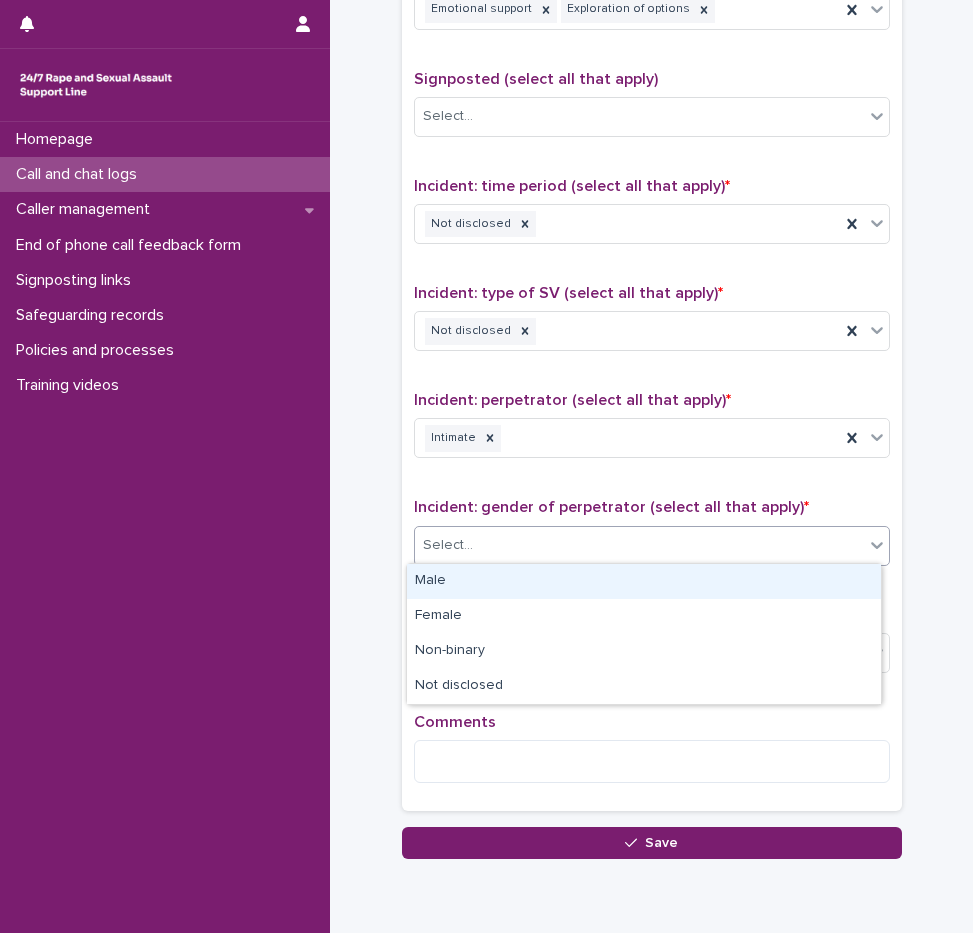 click on "Male" at bounding box center [644, 581] 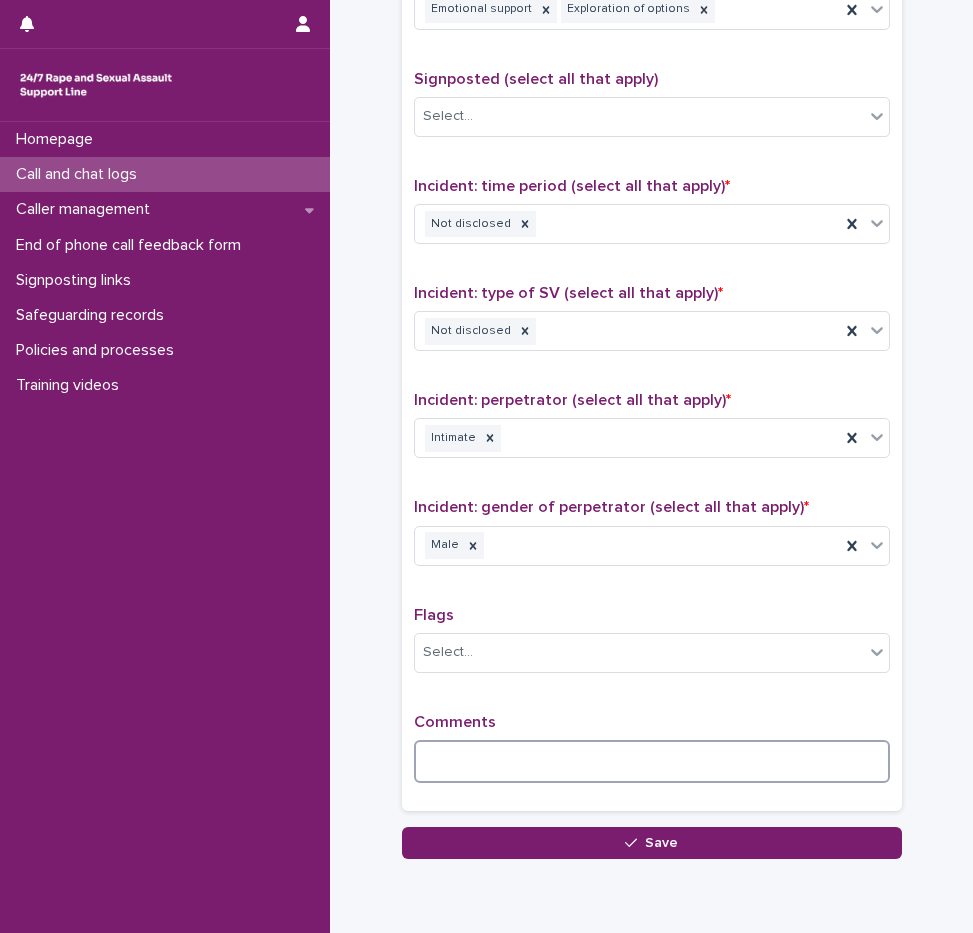 click at bounding box center (652, 761) 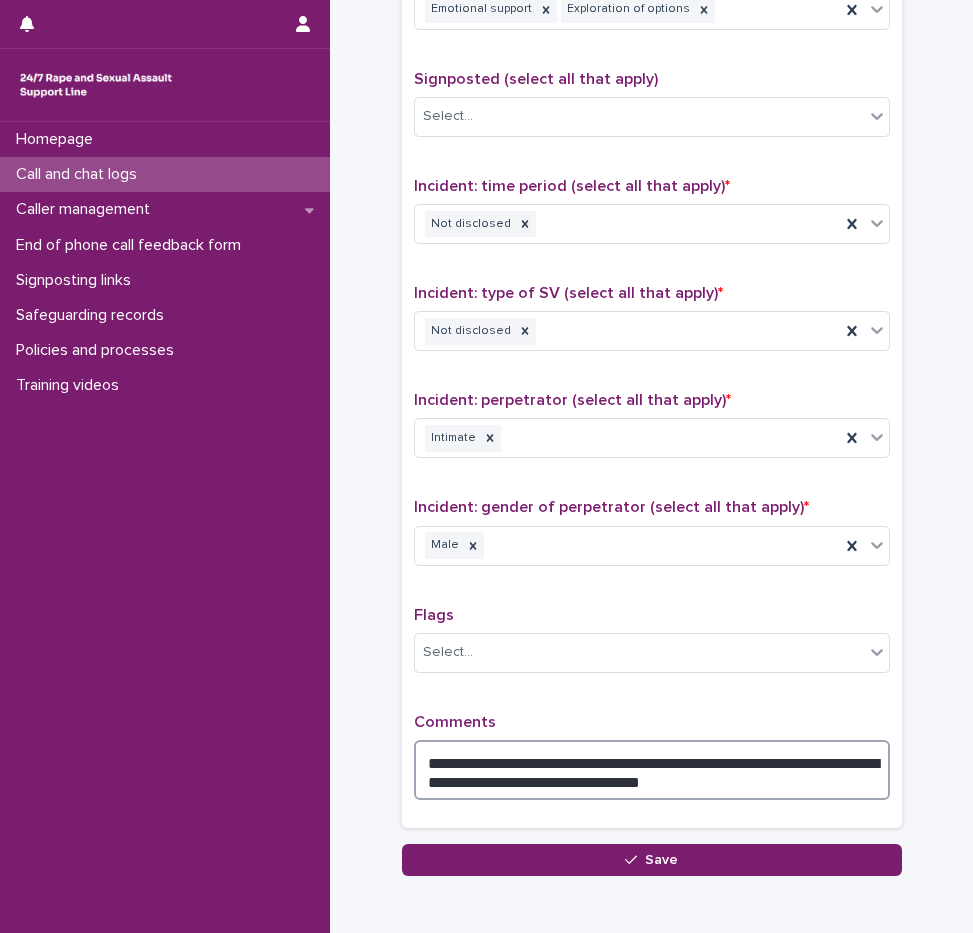 type on "**********" 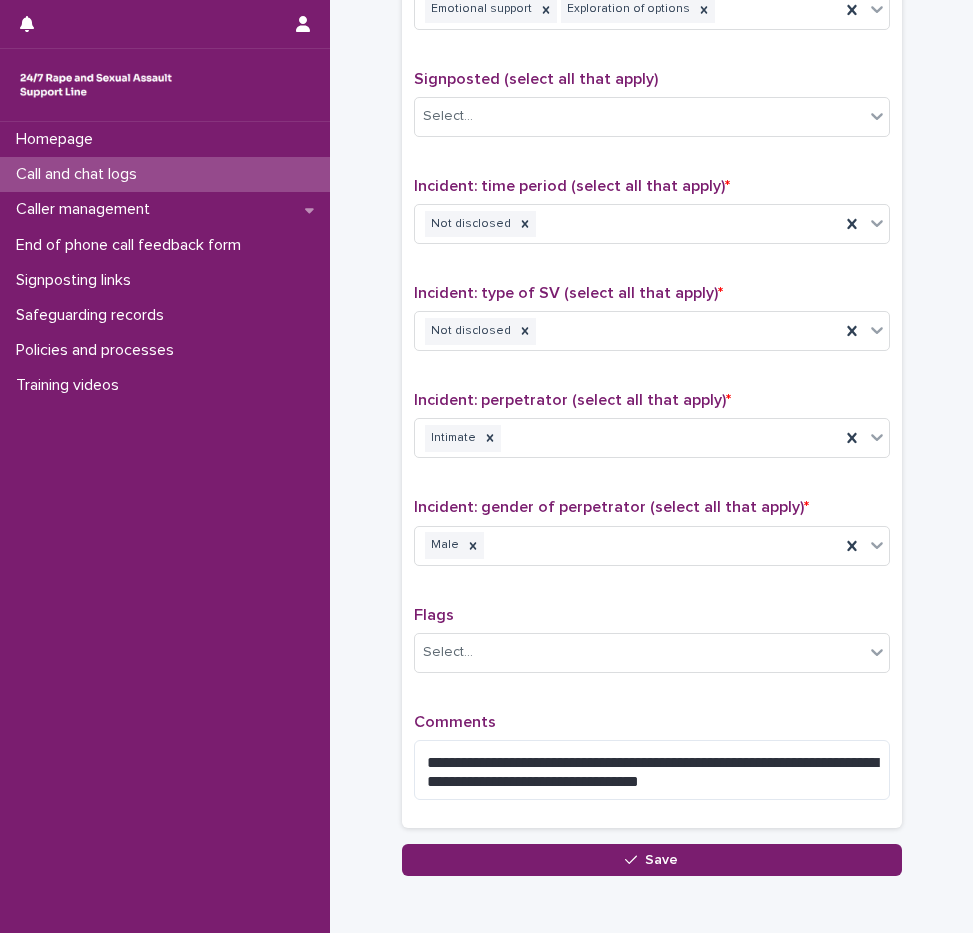 click on "Flags Select..." at bounding box center [652, 647] 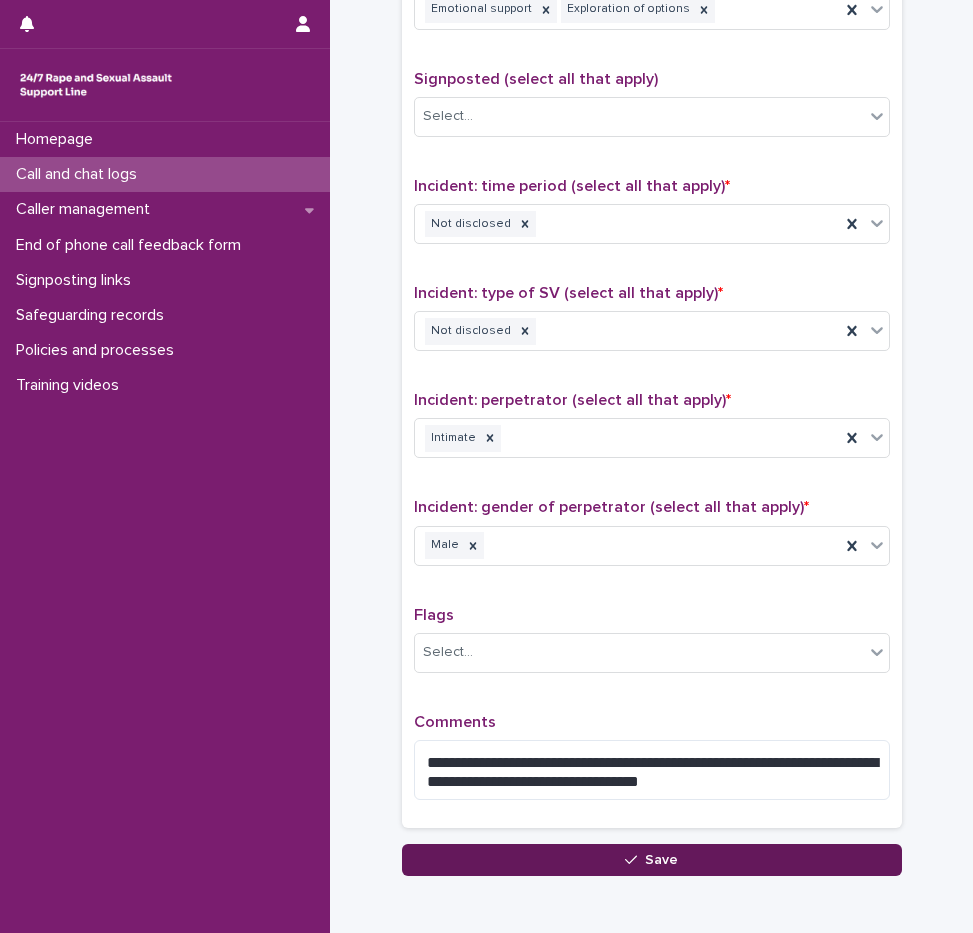 click on "Save" at bounding box center [652, 860] 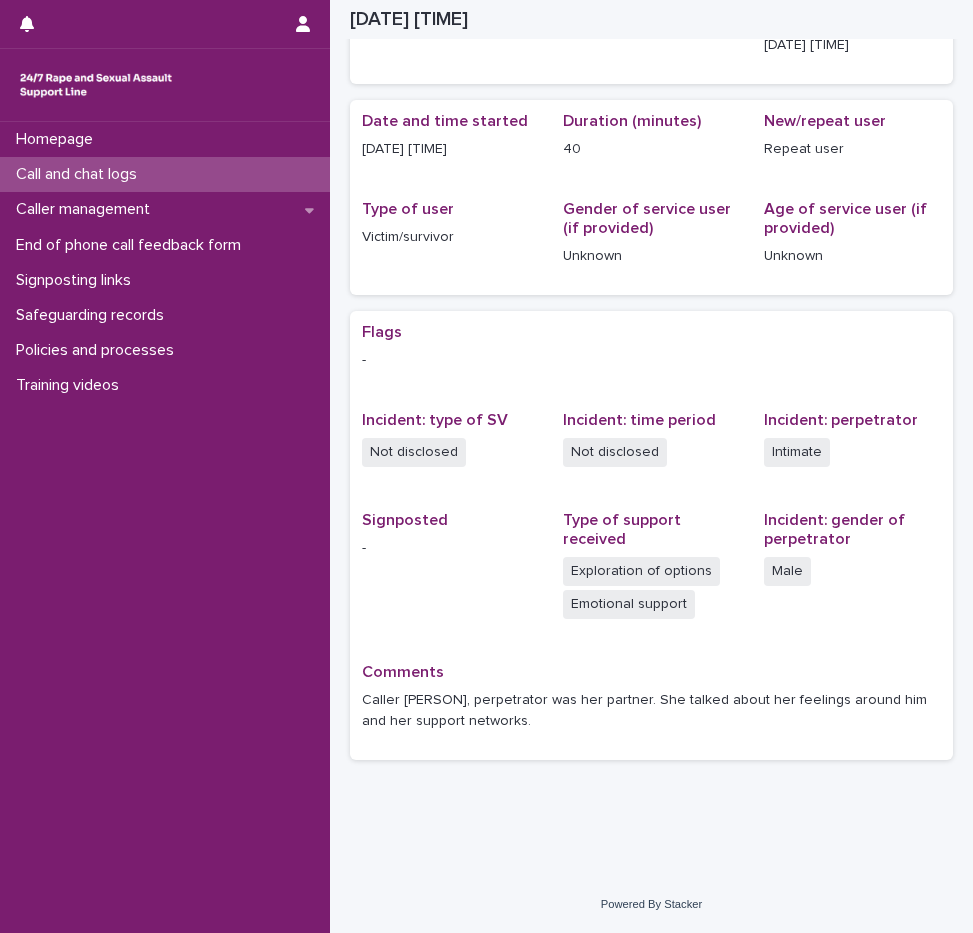 scroll, scrollTop: 143, scrollLeft: 0, axis: vertical 